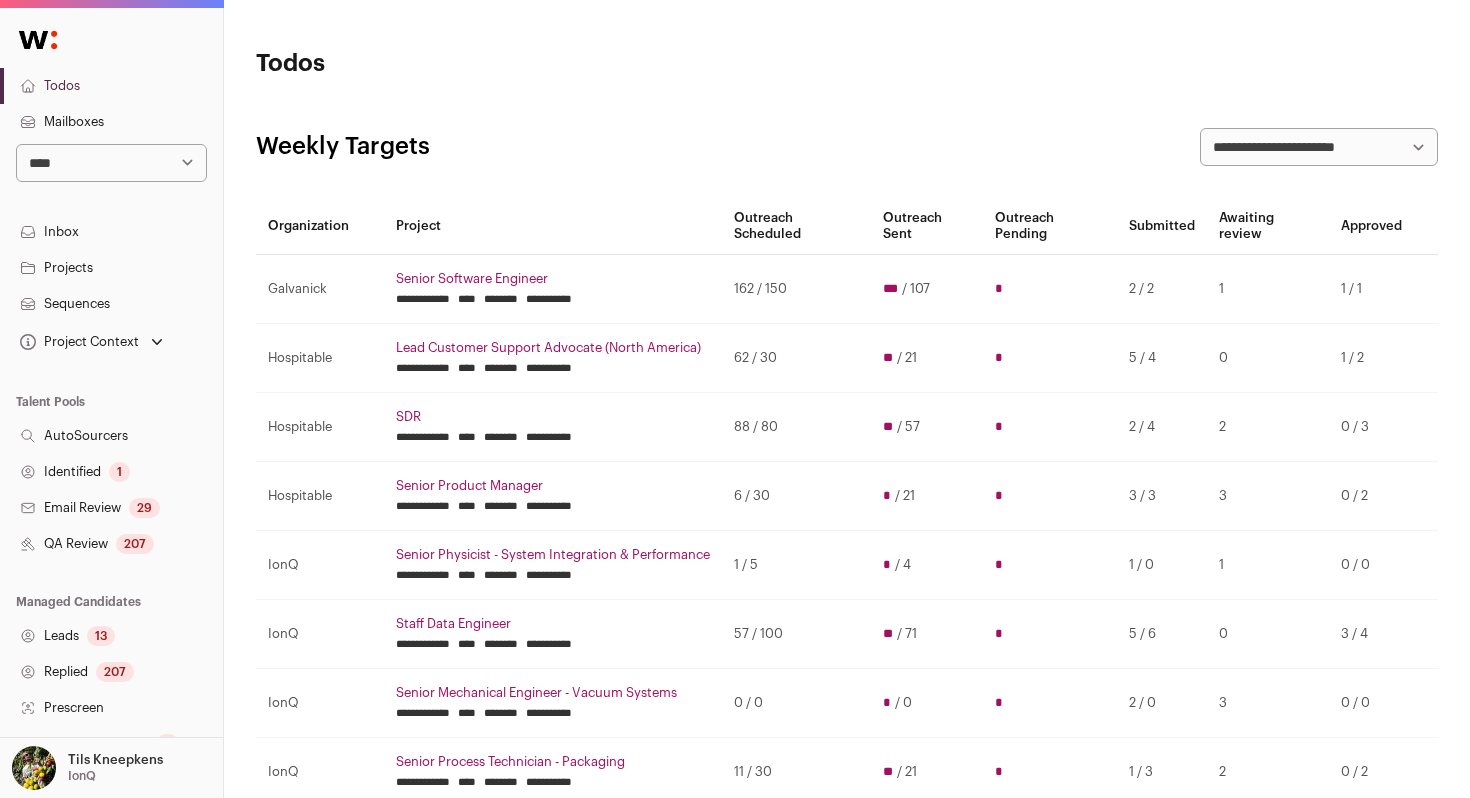 scroll, scrollTop: 0, scrollLeft: 0, axis: both 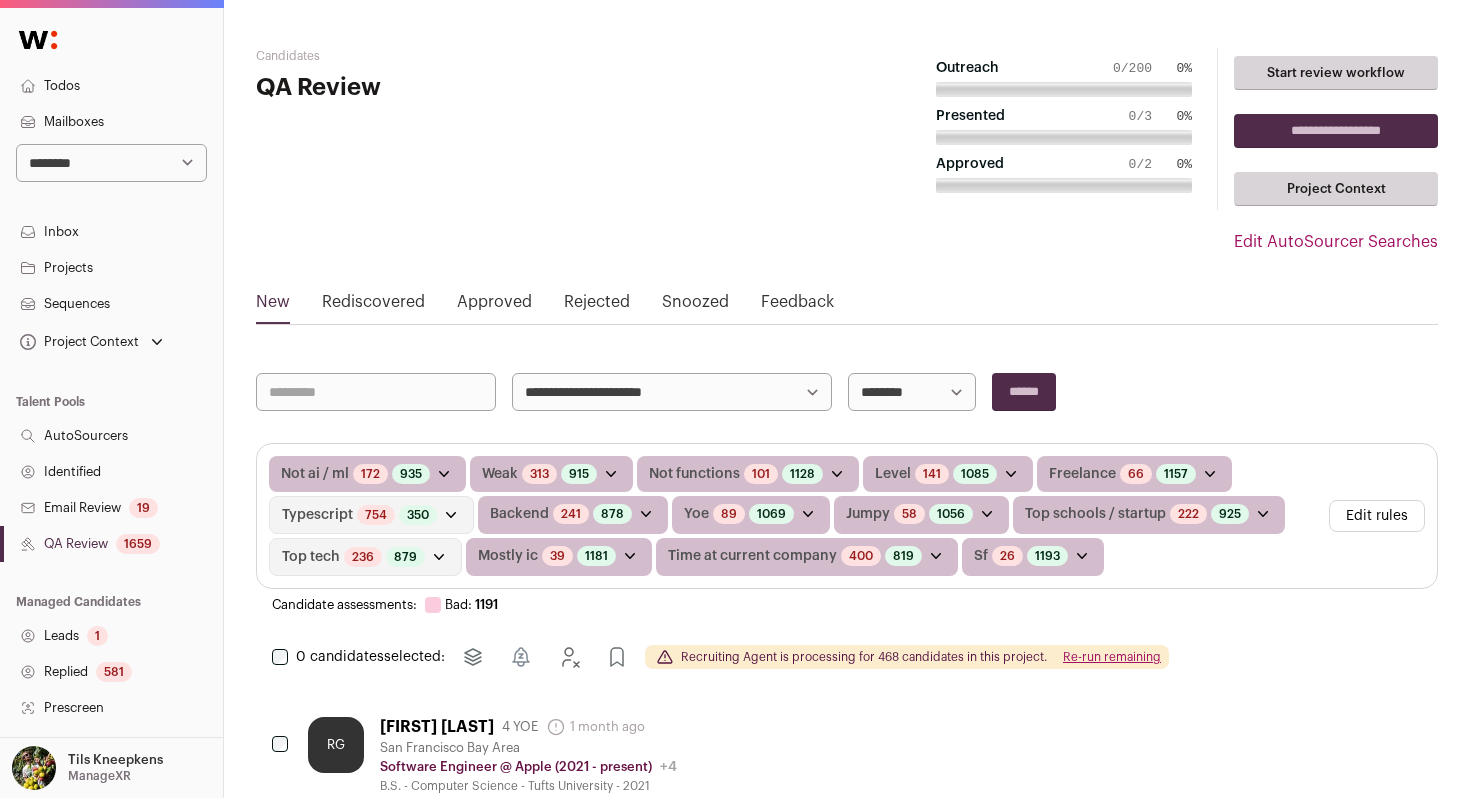 click on "Re-run remaining" at bounding box center (1112, 657) 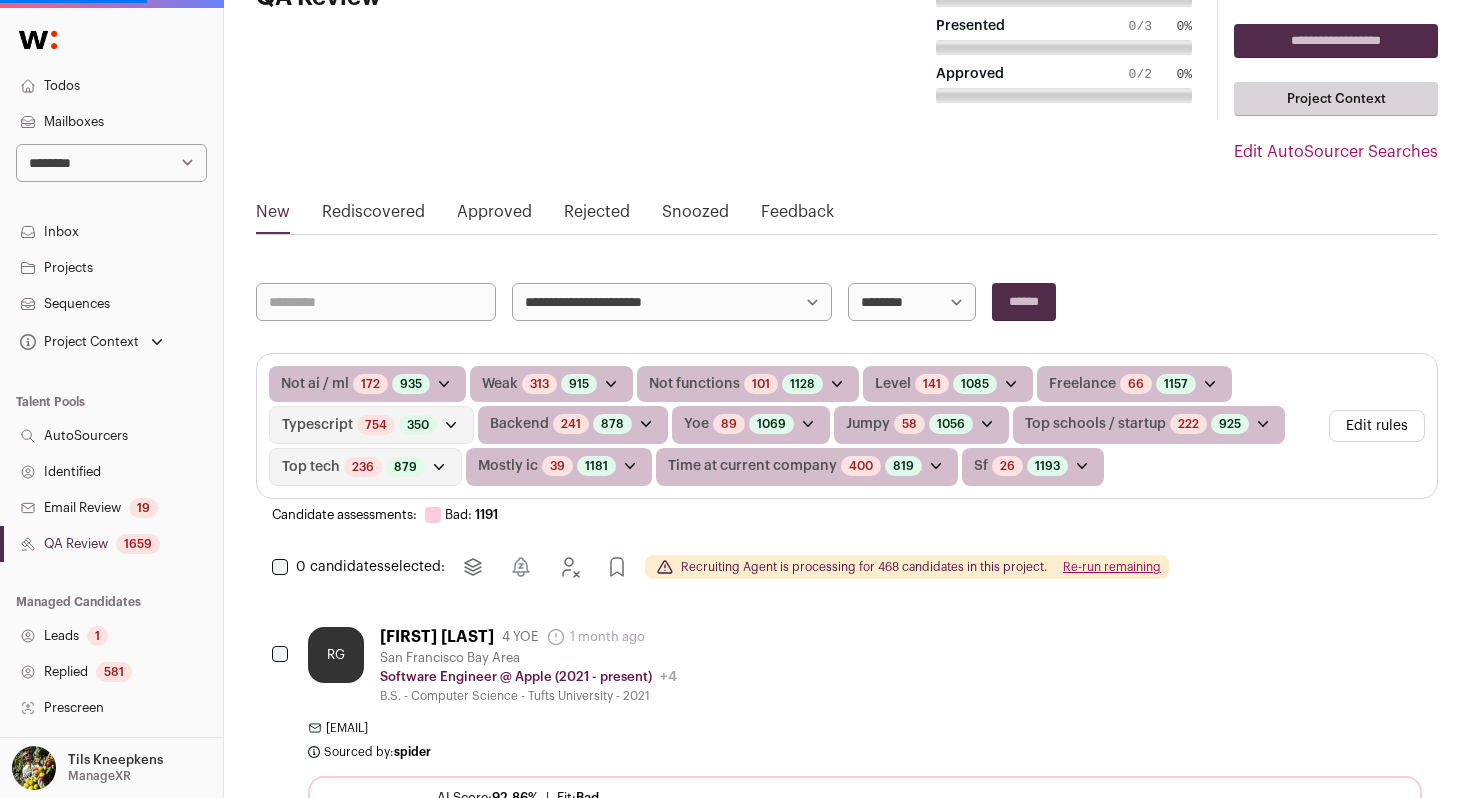 scroll, scrollTop: 140, scrollLeft: 0, axis: vertical 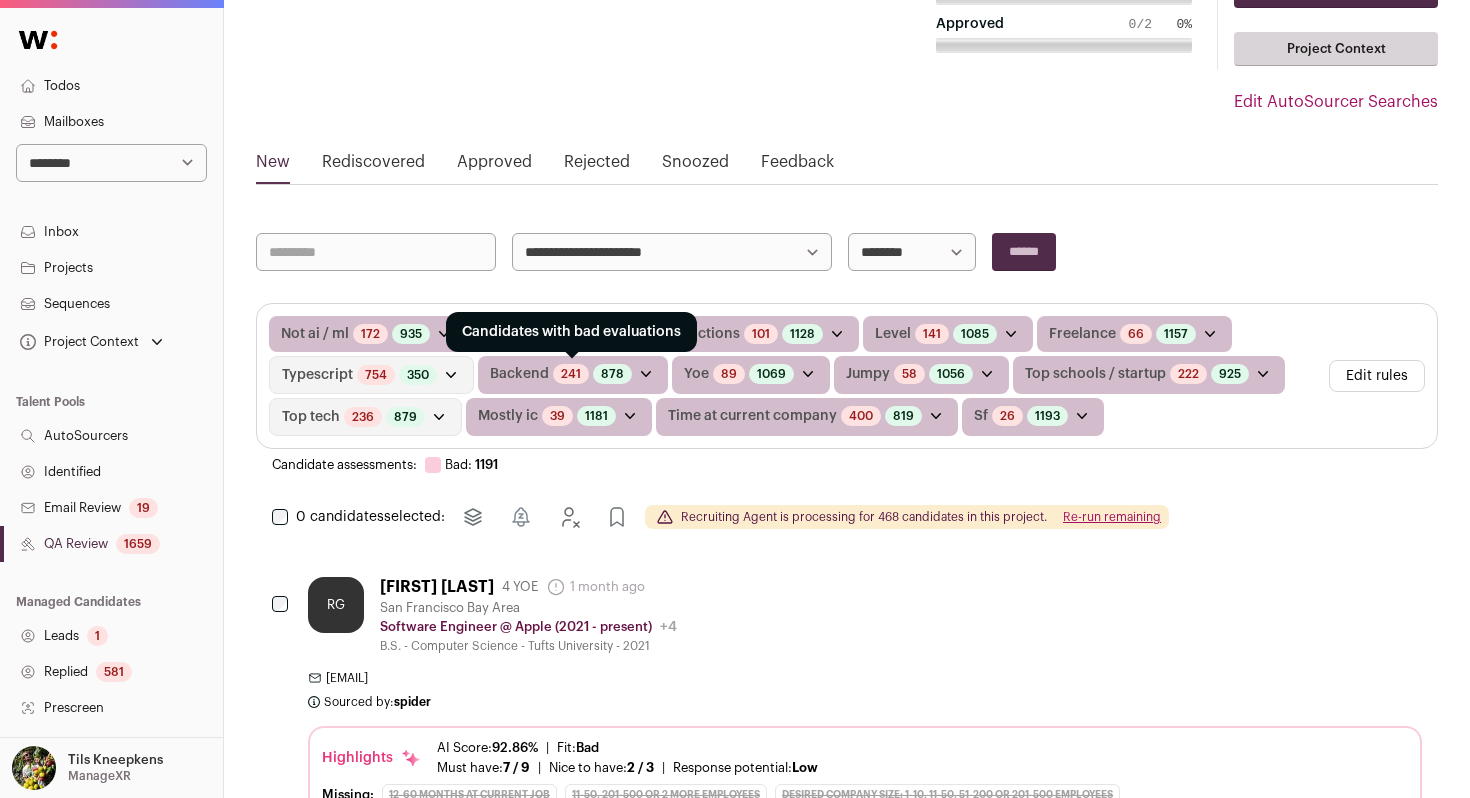 click on "241" at bounding box center (571, 374) 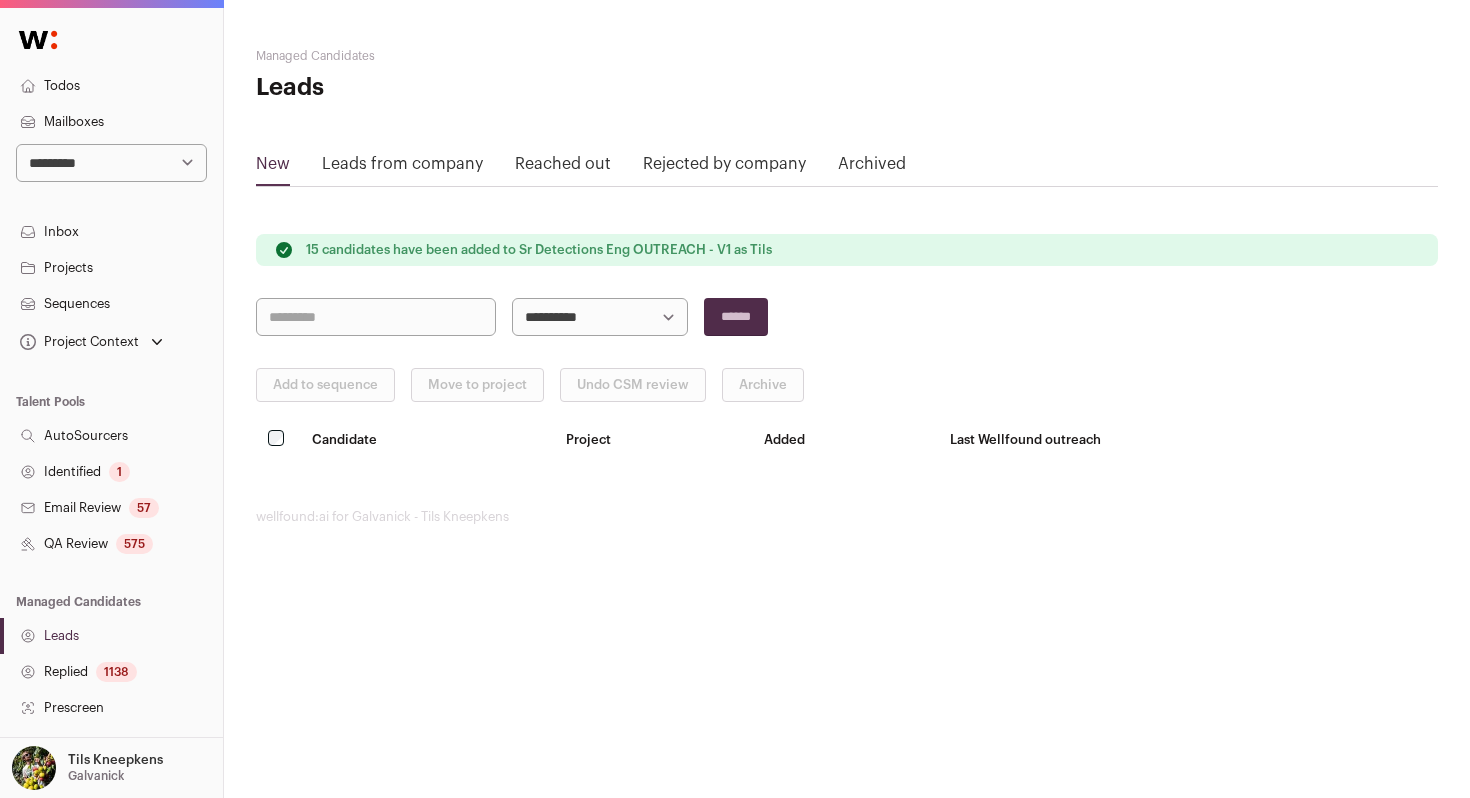 scroll, scrollTop: 0, scrollLeft: 0, axis: both 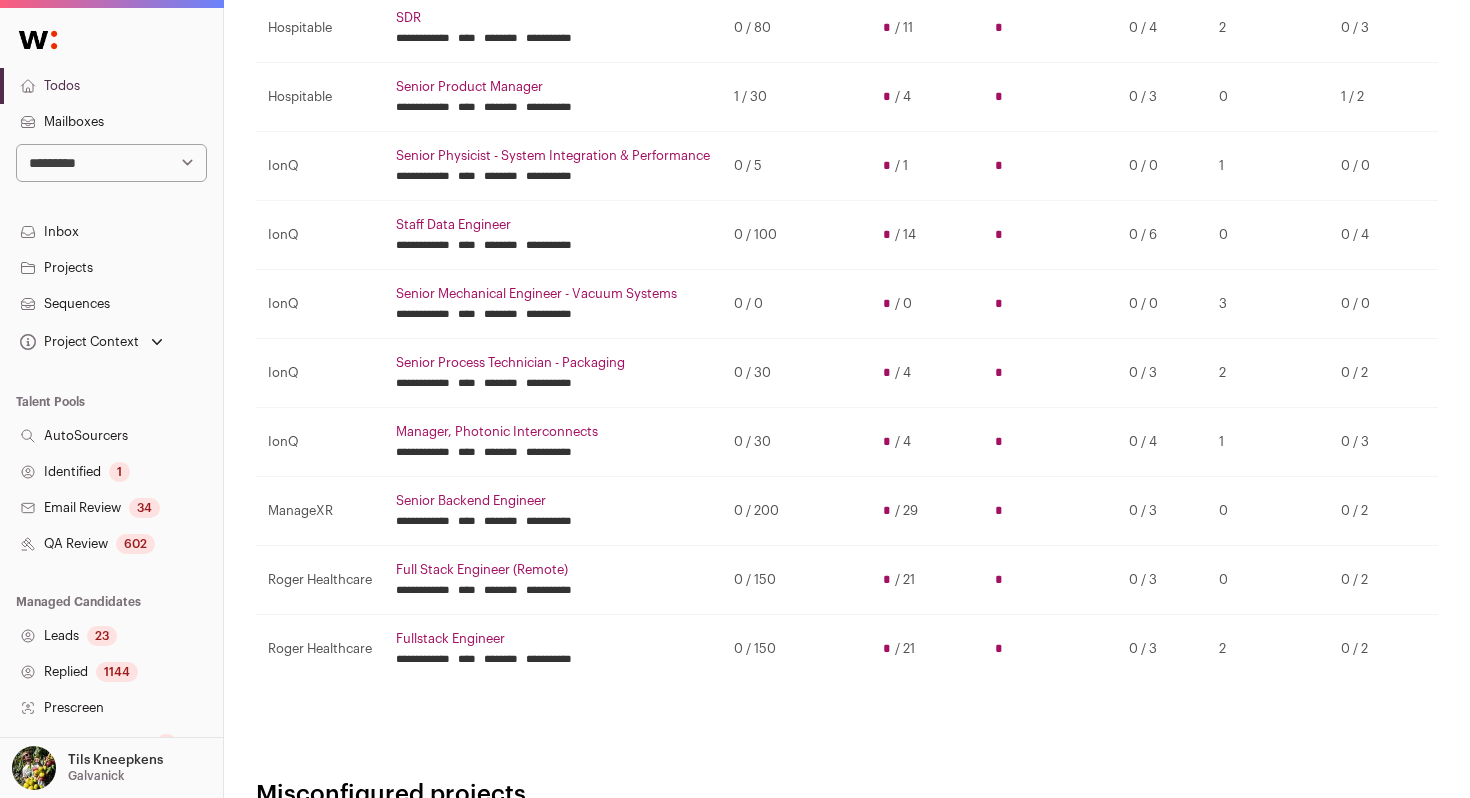 click on "Senior Backend Engineer" at bounding box center [553, 501] 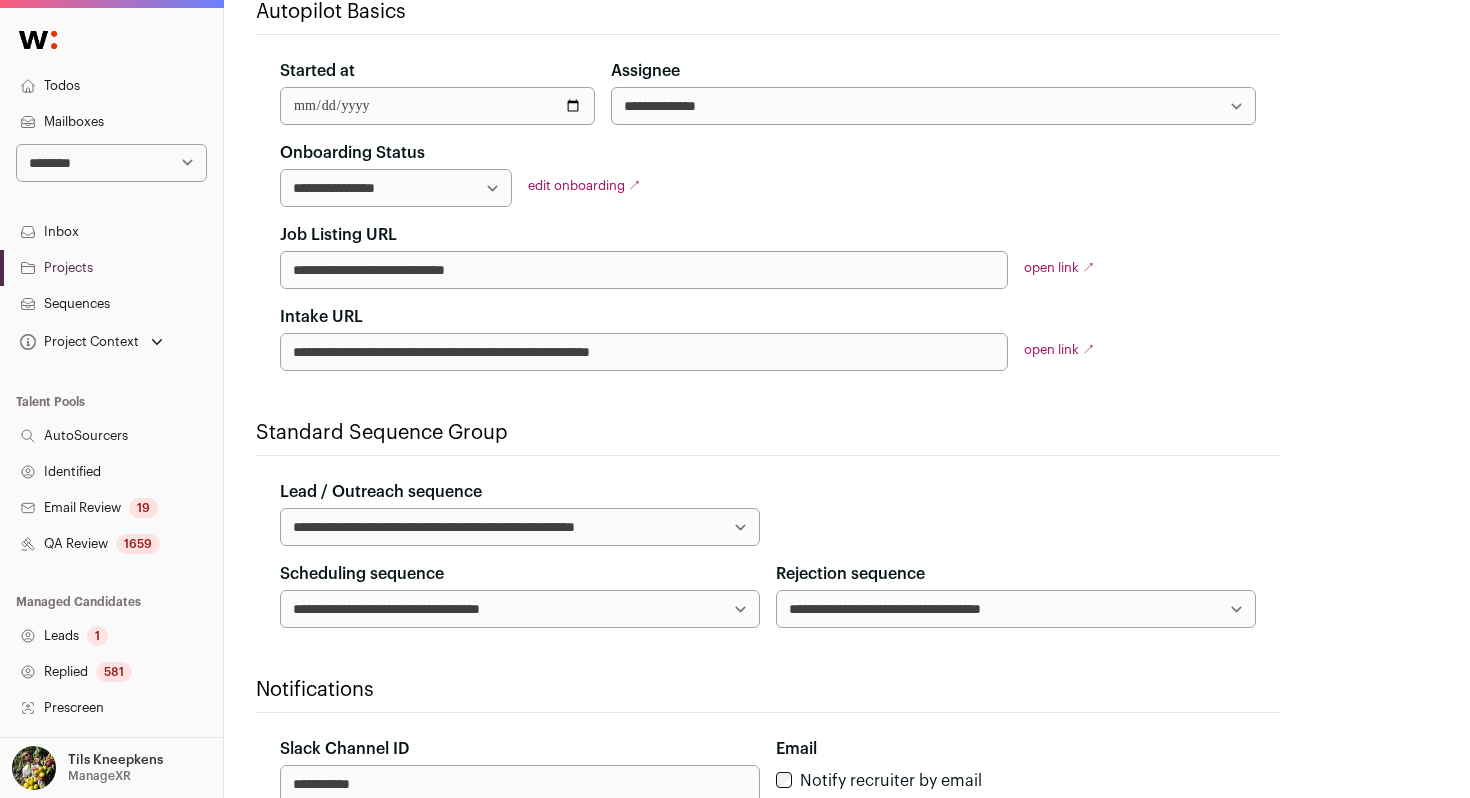 scroll, scrollTop: 0, scrollLeft: 0, axis: both 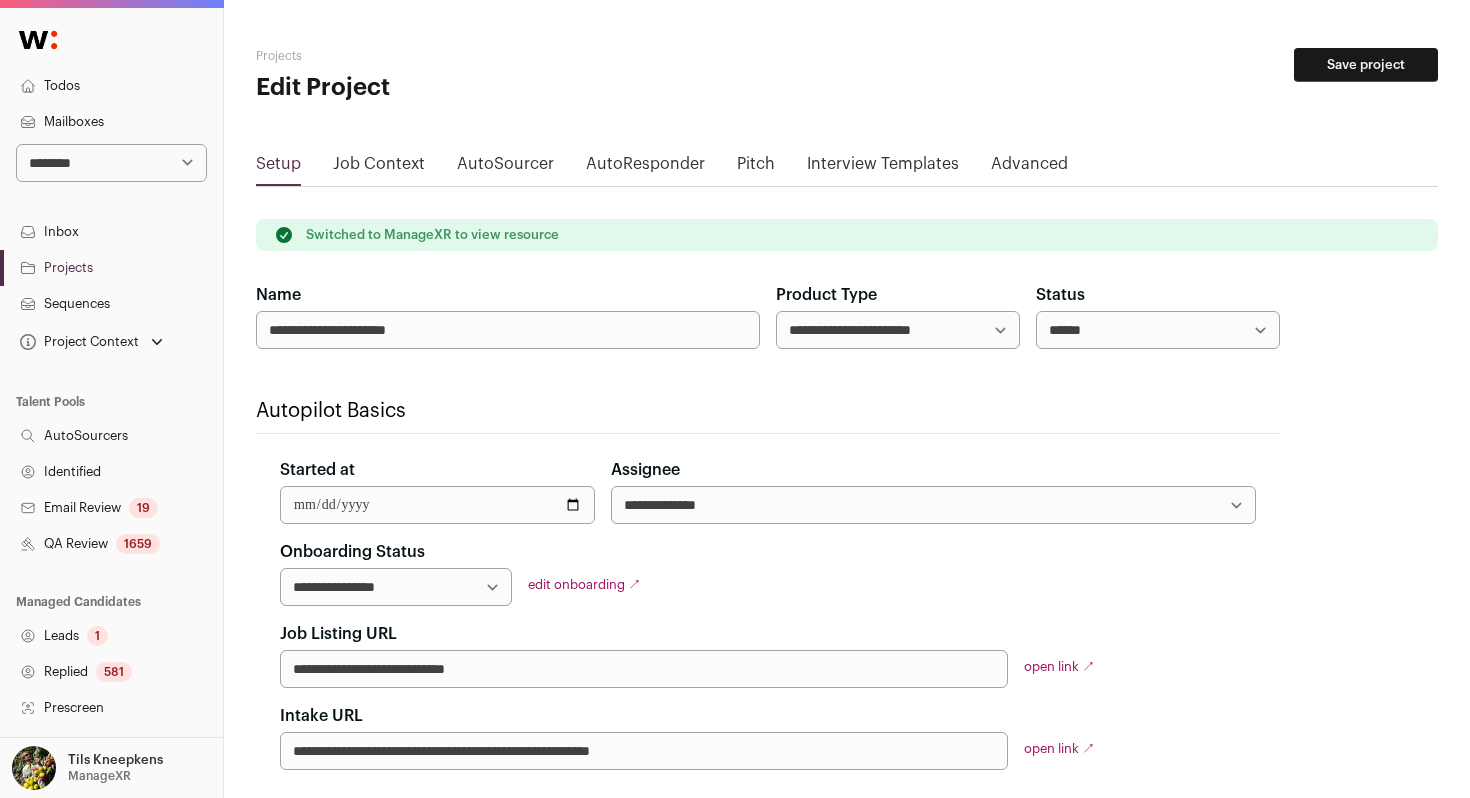 click on "QA Review
1659" at bounding box center (111, 544) 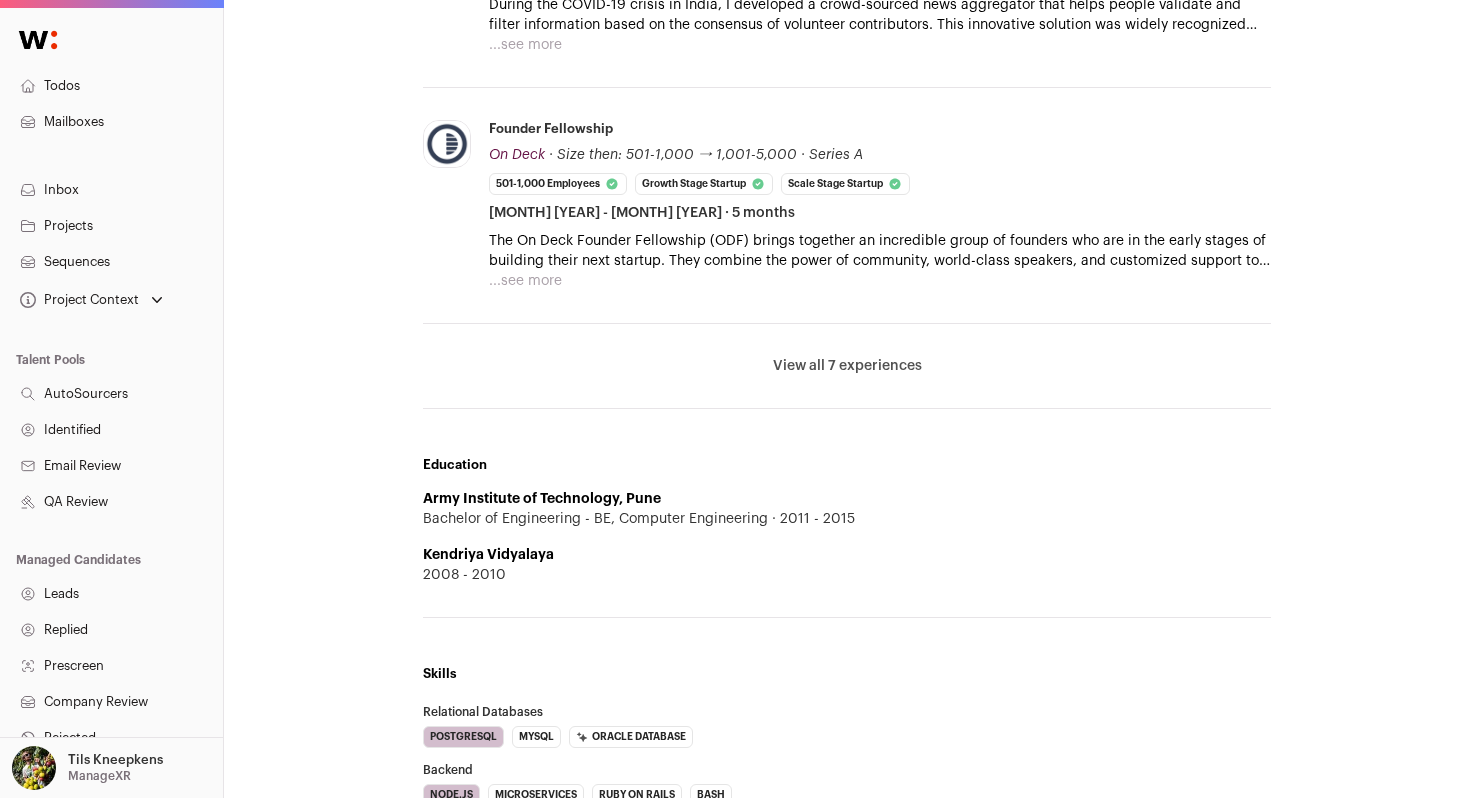 scroll, scrollTop: 1332, scrollLeft: 0, axis: vertical 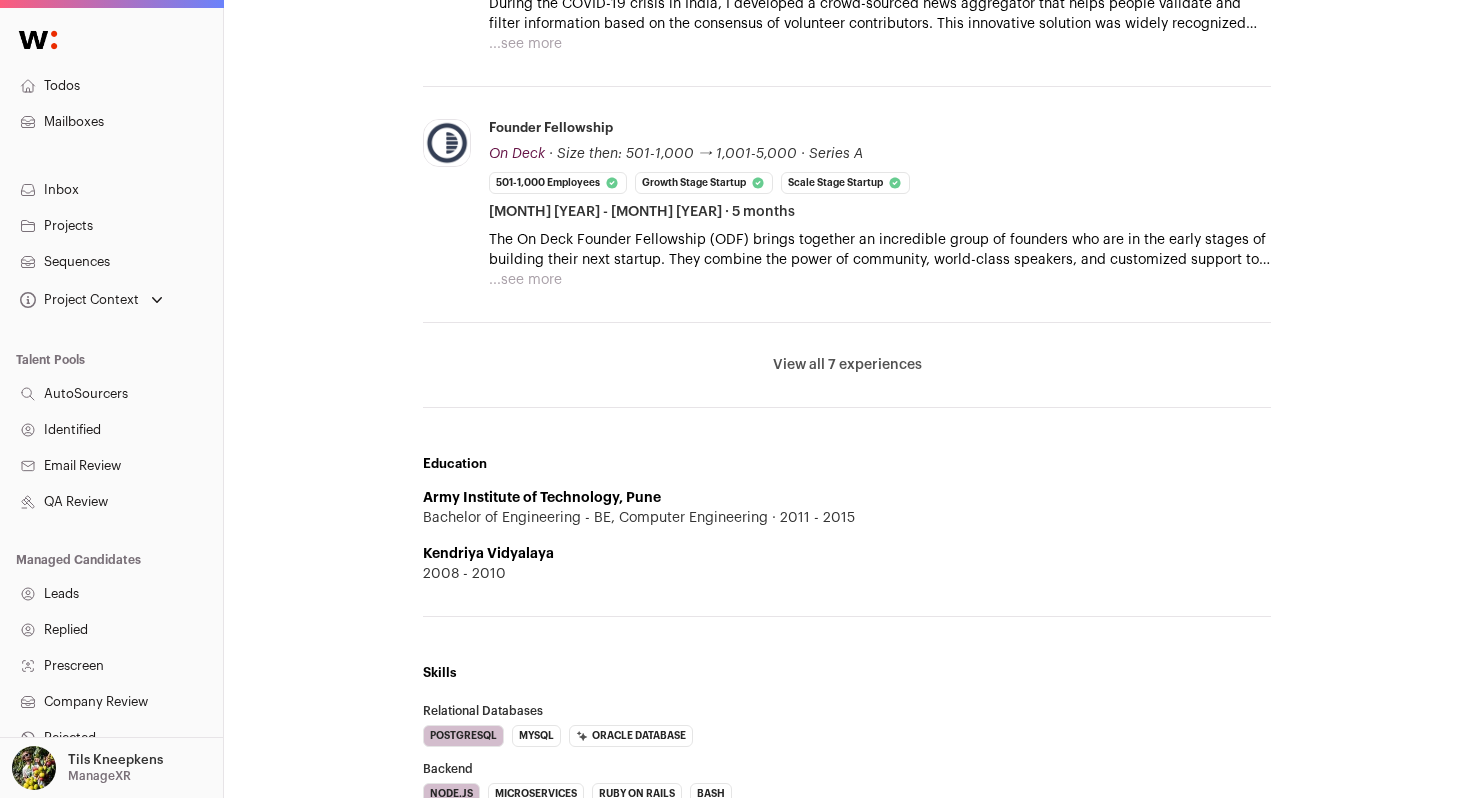 click on "View all 7 experiences" at bounding box center [847, 365] 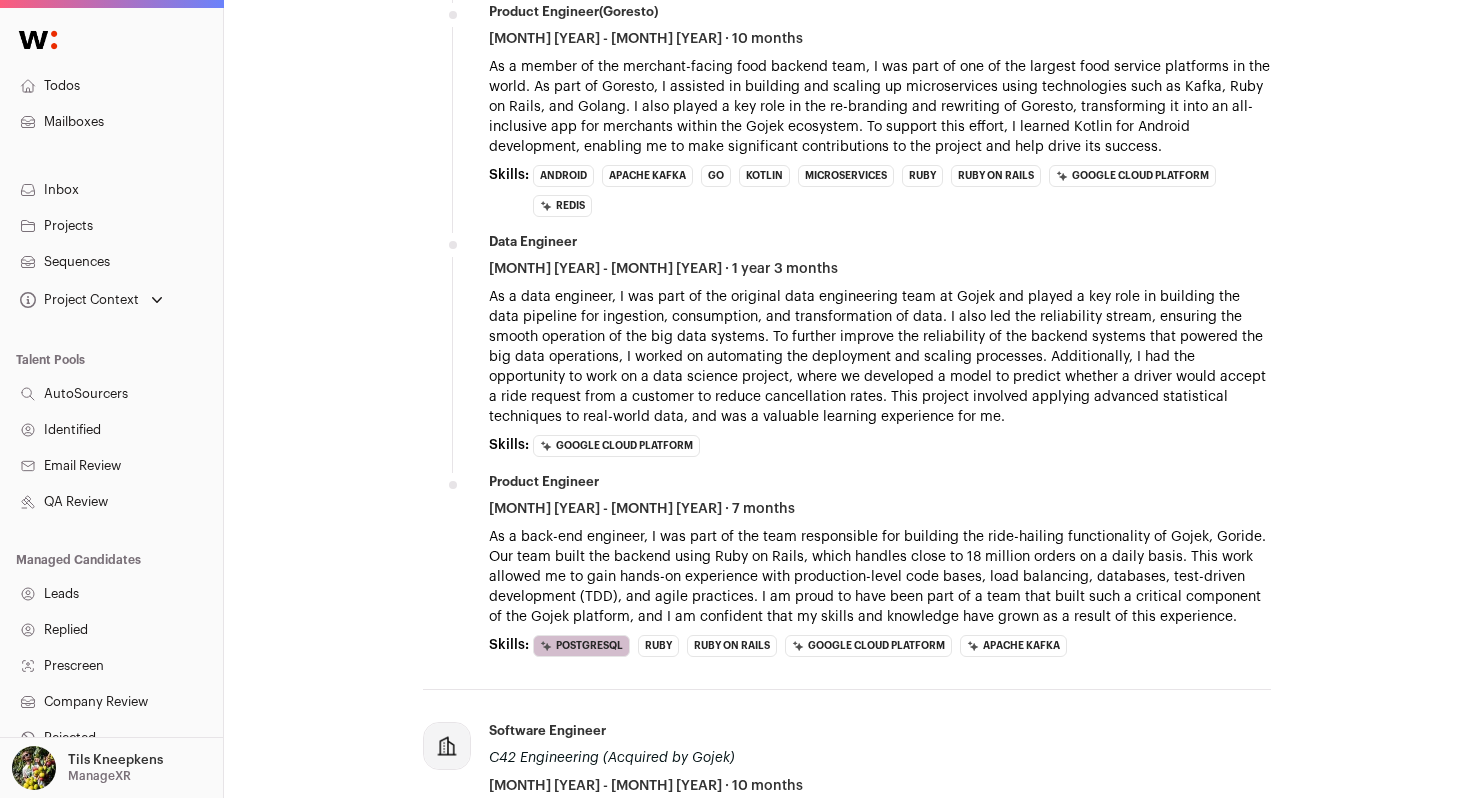 scroll, scrollTop: 2314, scrollLeft: 0, axis: vertical 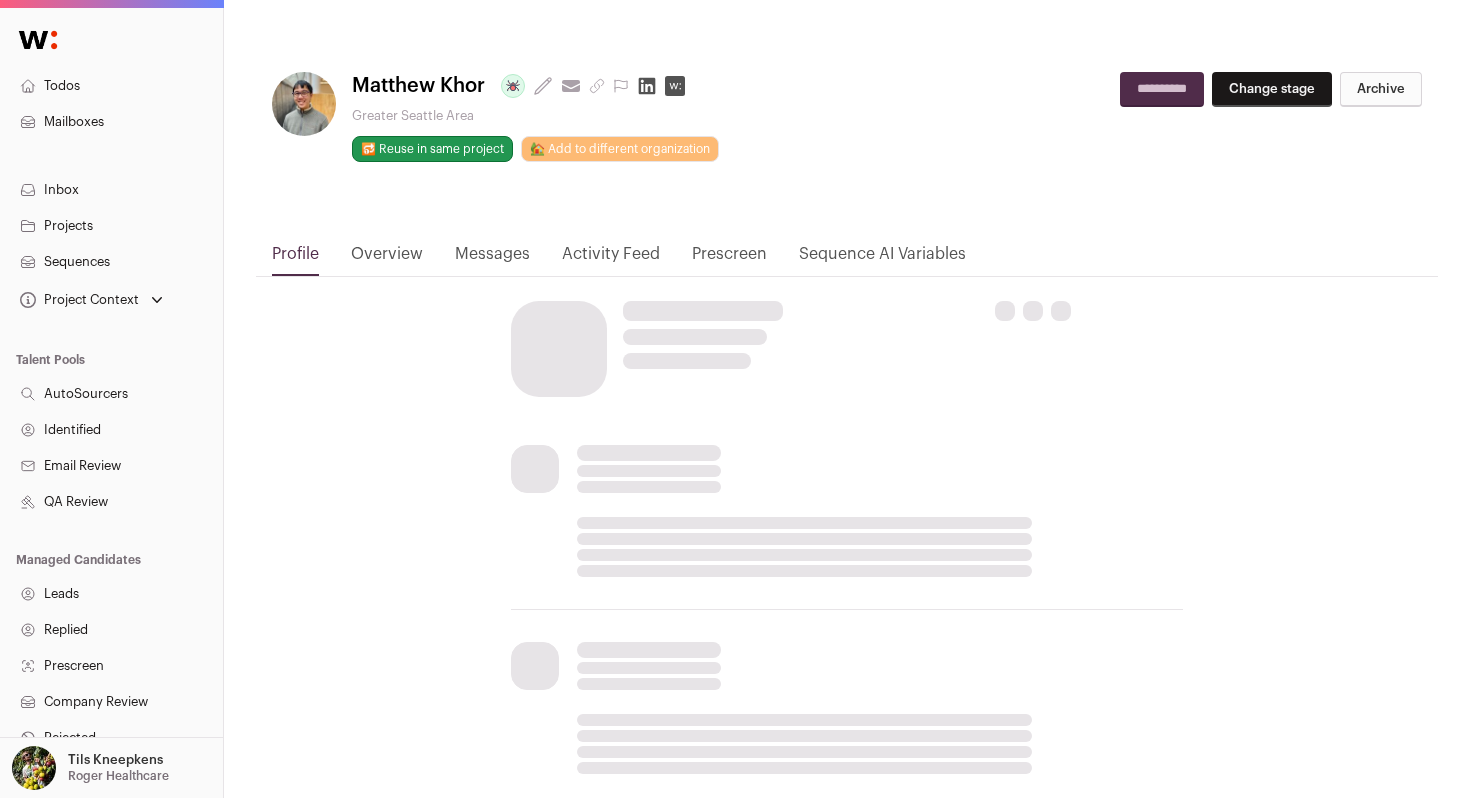click on "Todos
Mailboxes
Inbox
Projects
Sequences
Project Context
Fullstack Engineer
Full Stack Engineer (Remote)
Loading...
Loading...
Loading..." at bounding box center (735, 767) 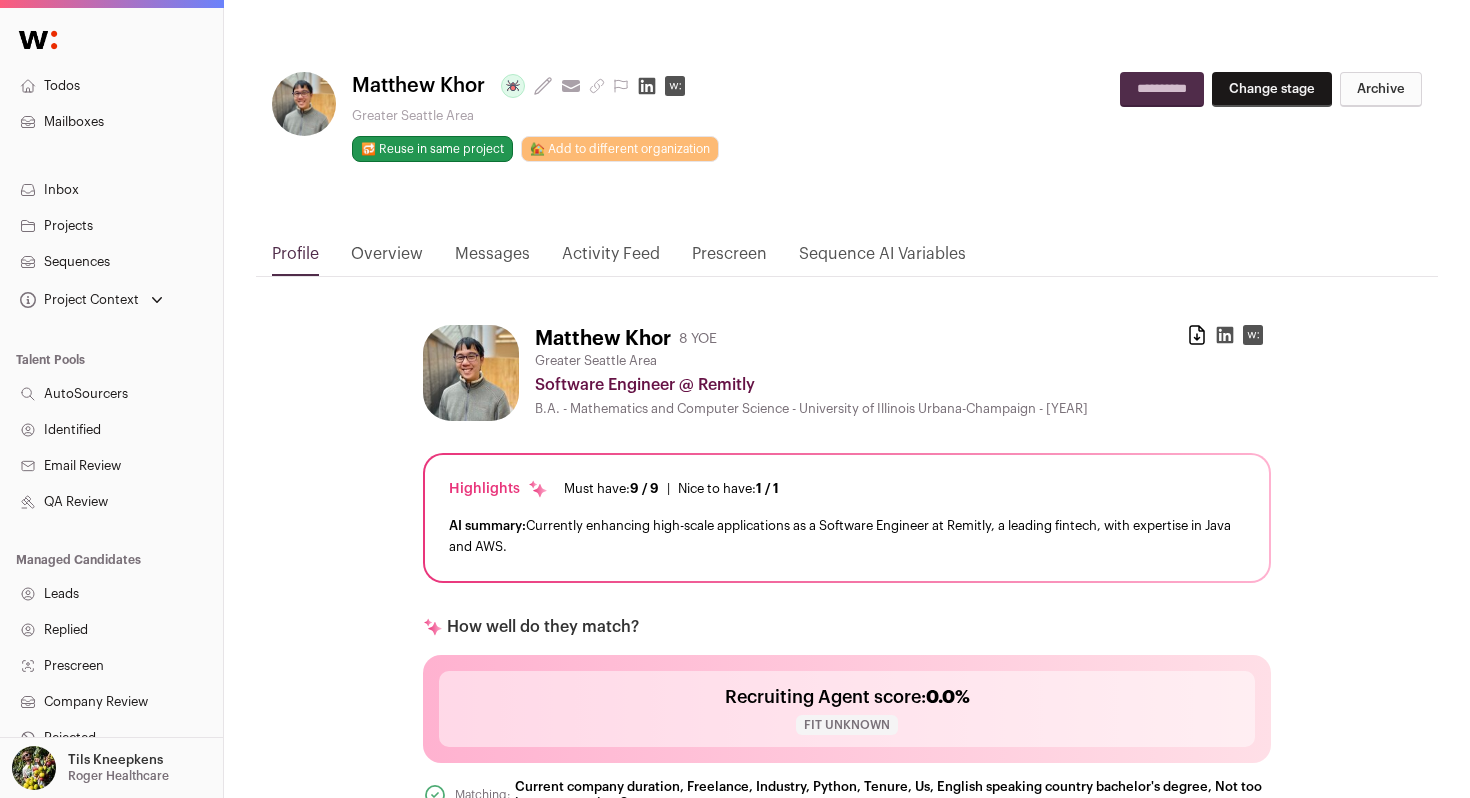 click 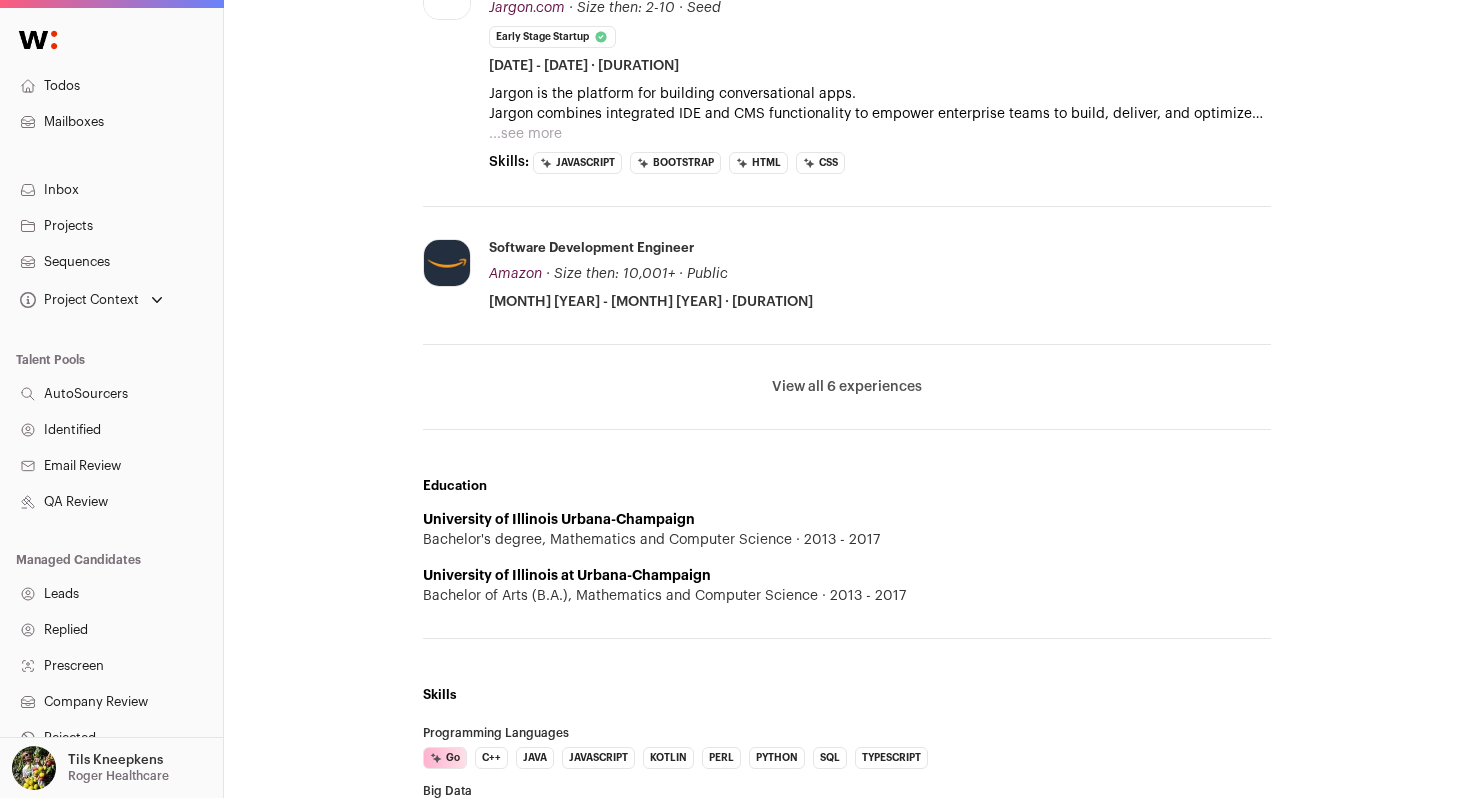 scroll, scrollTop: 1420, scrollLeft: 0, axis: vertical 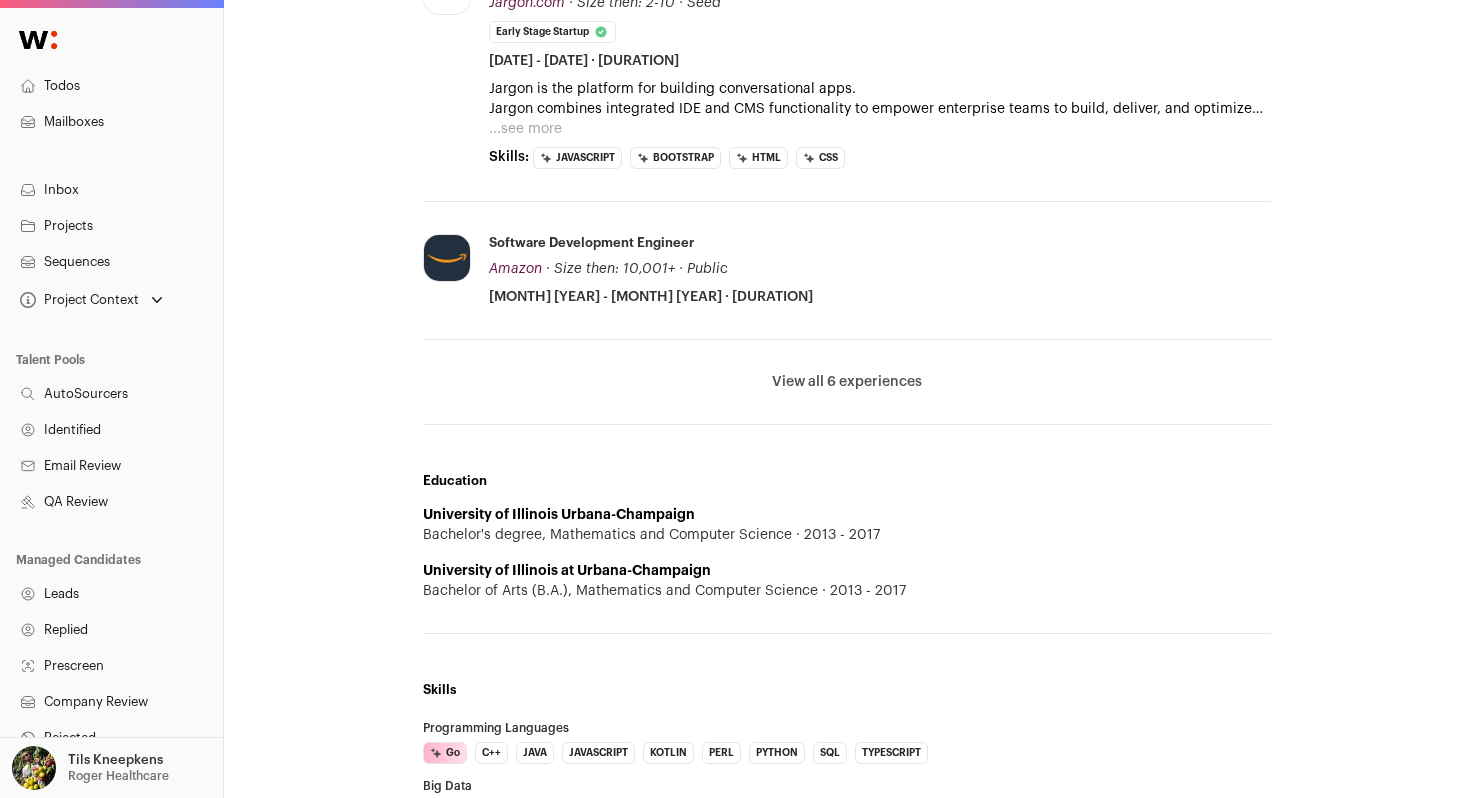 click on "View all 6 experiences" at bounding box center (847, 382) 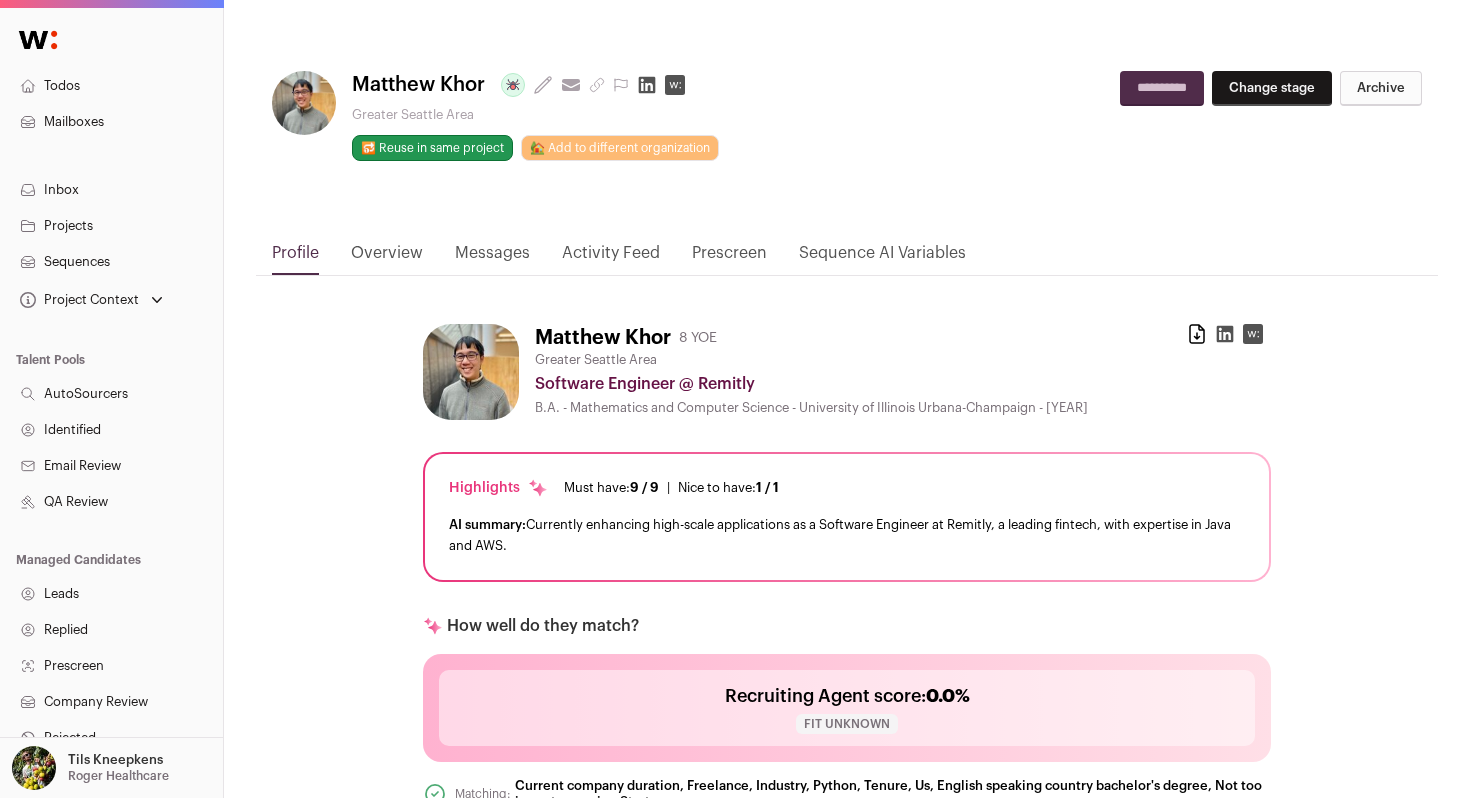 scroll, scrollTop: 0, scrollLeft: 0, axis: both 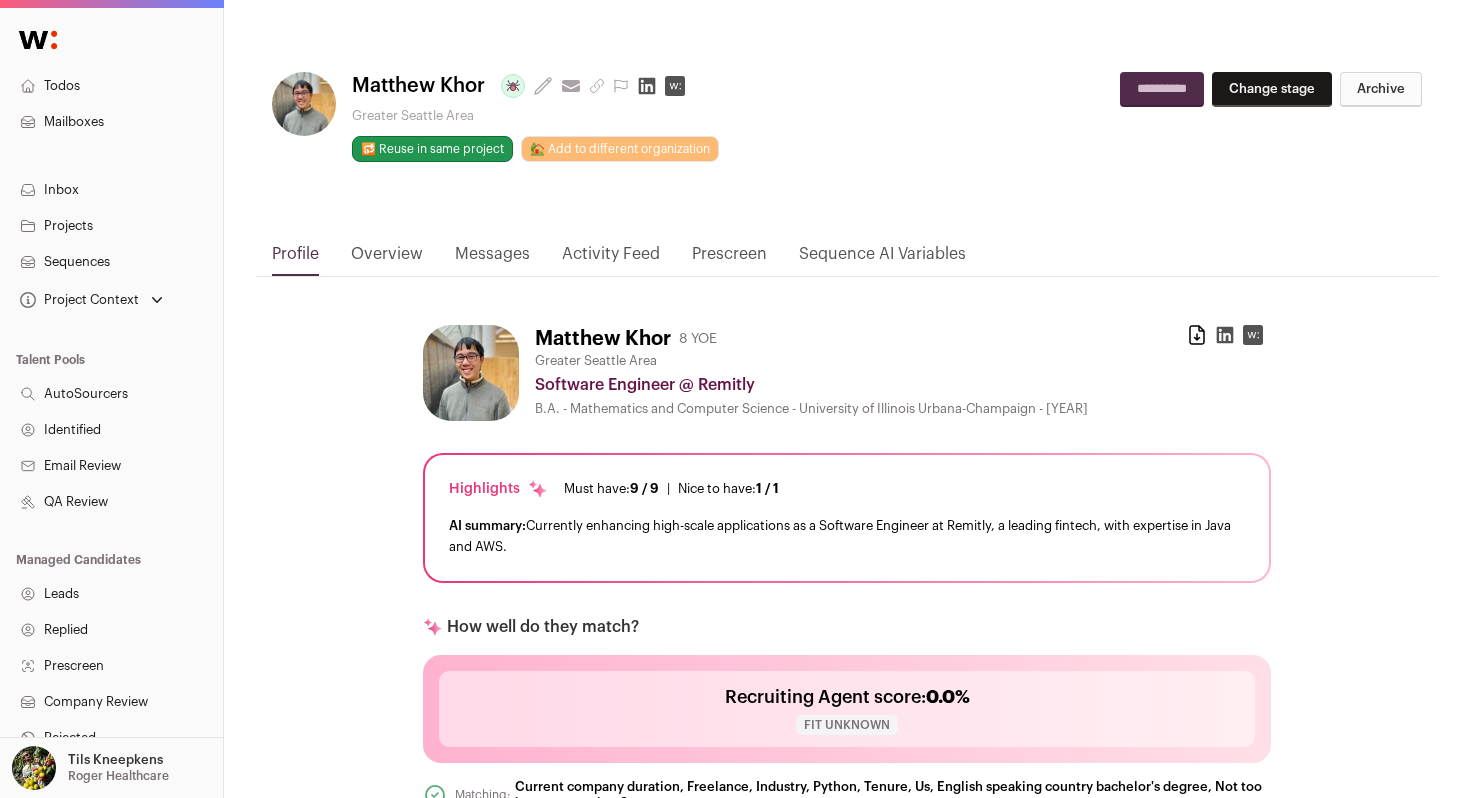 click on "Prescreen" at bounding box center (729, 259) 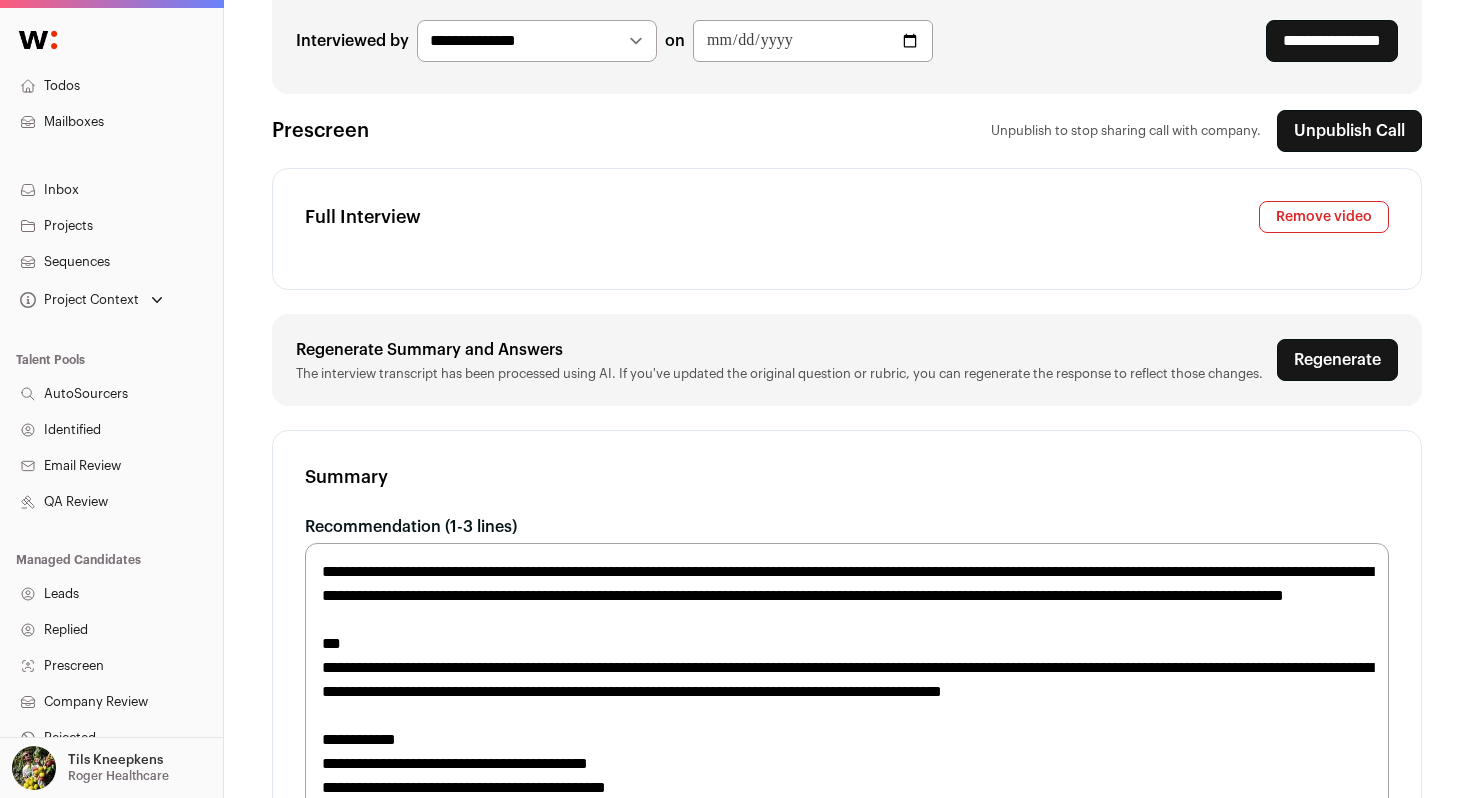 scroll, scrollTop: 602, scrollLeft: 0, axis: vertical 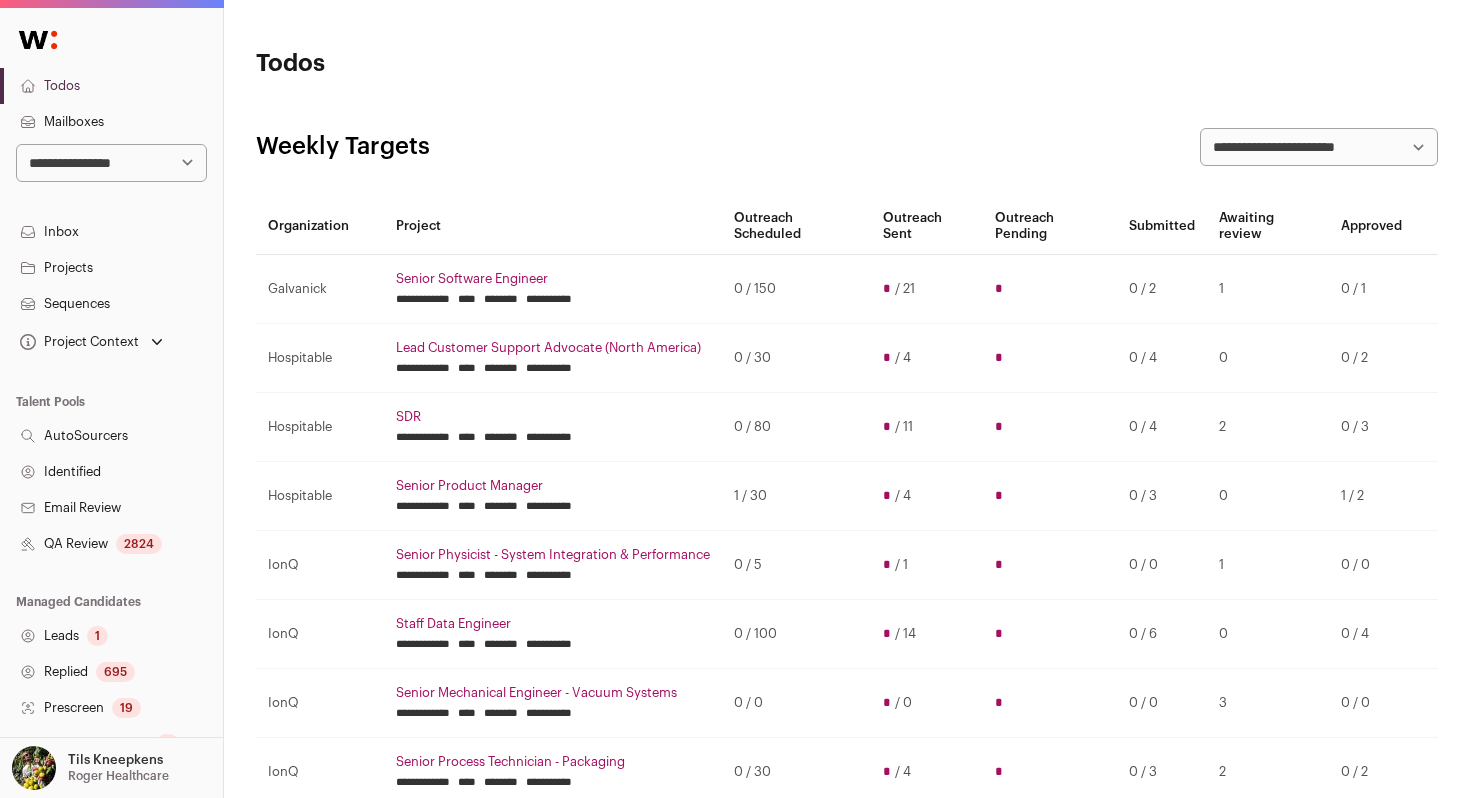 click on "**********" at bounding box center (111, 163) 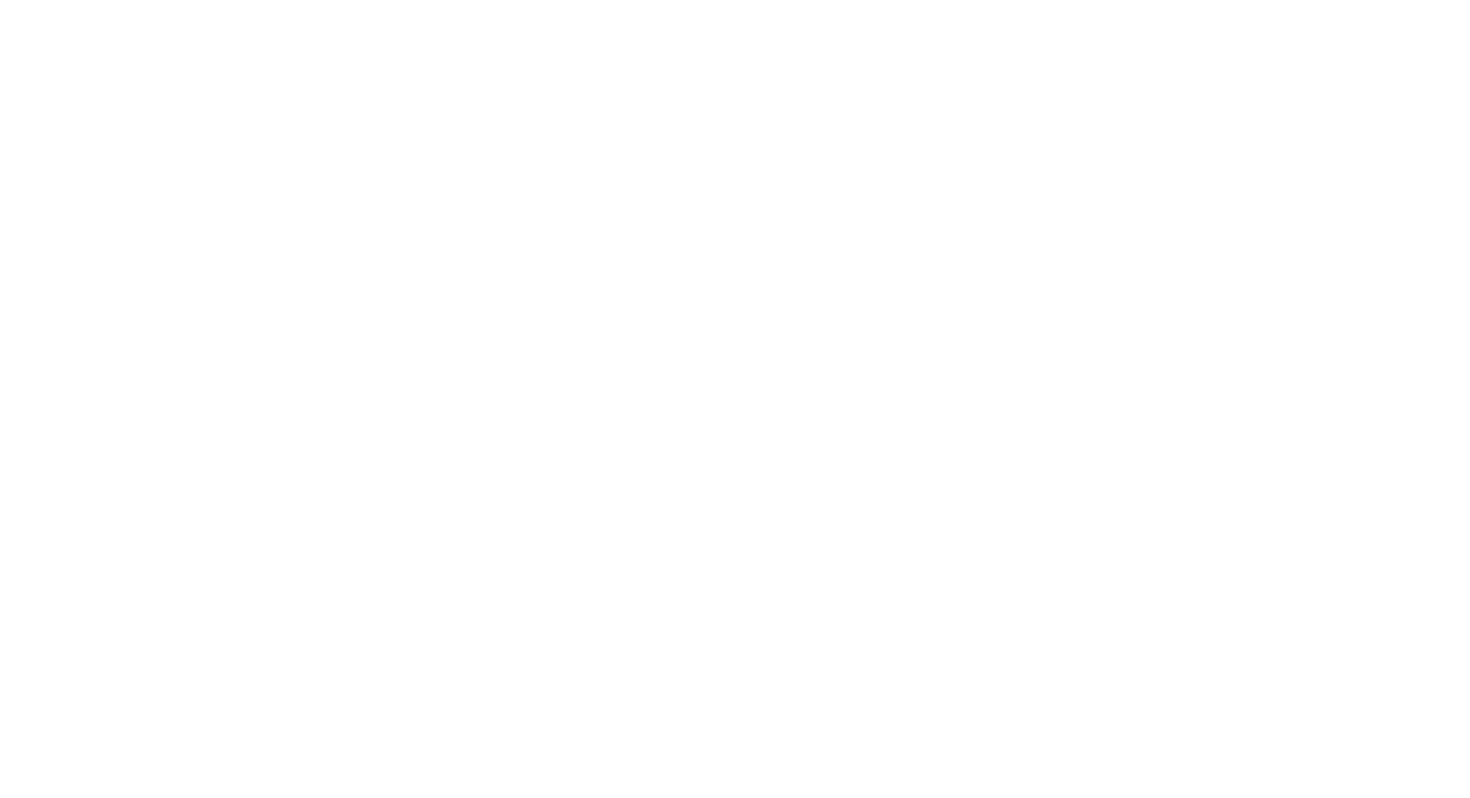 scroll, scrollTop: 0, scrollLeft: 0, axis: both 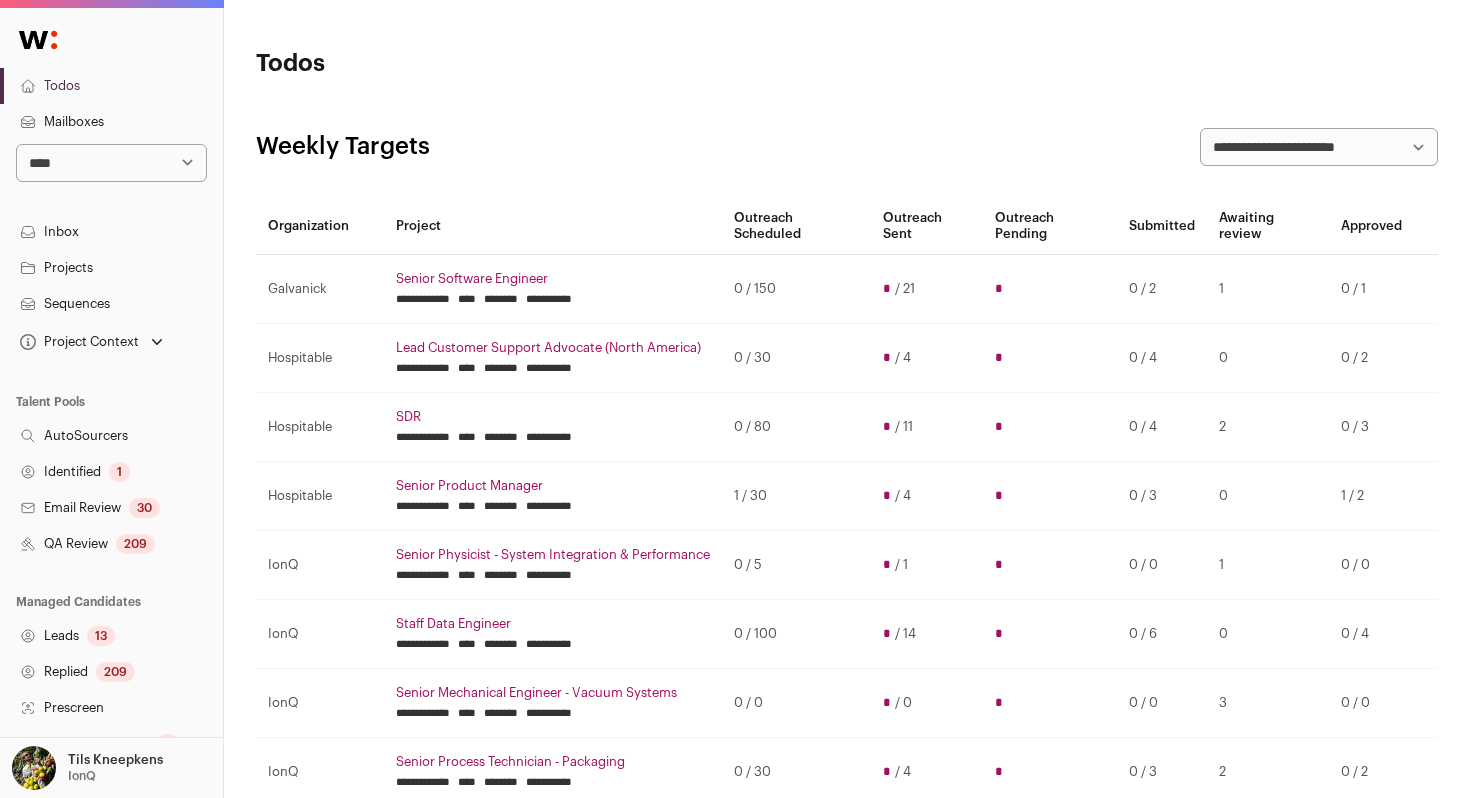click on "Projects" at bounding box center [111, 268] 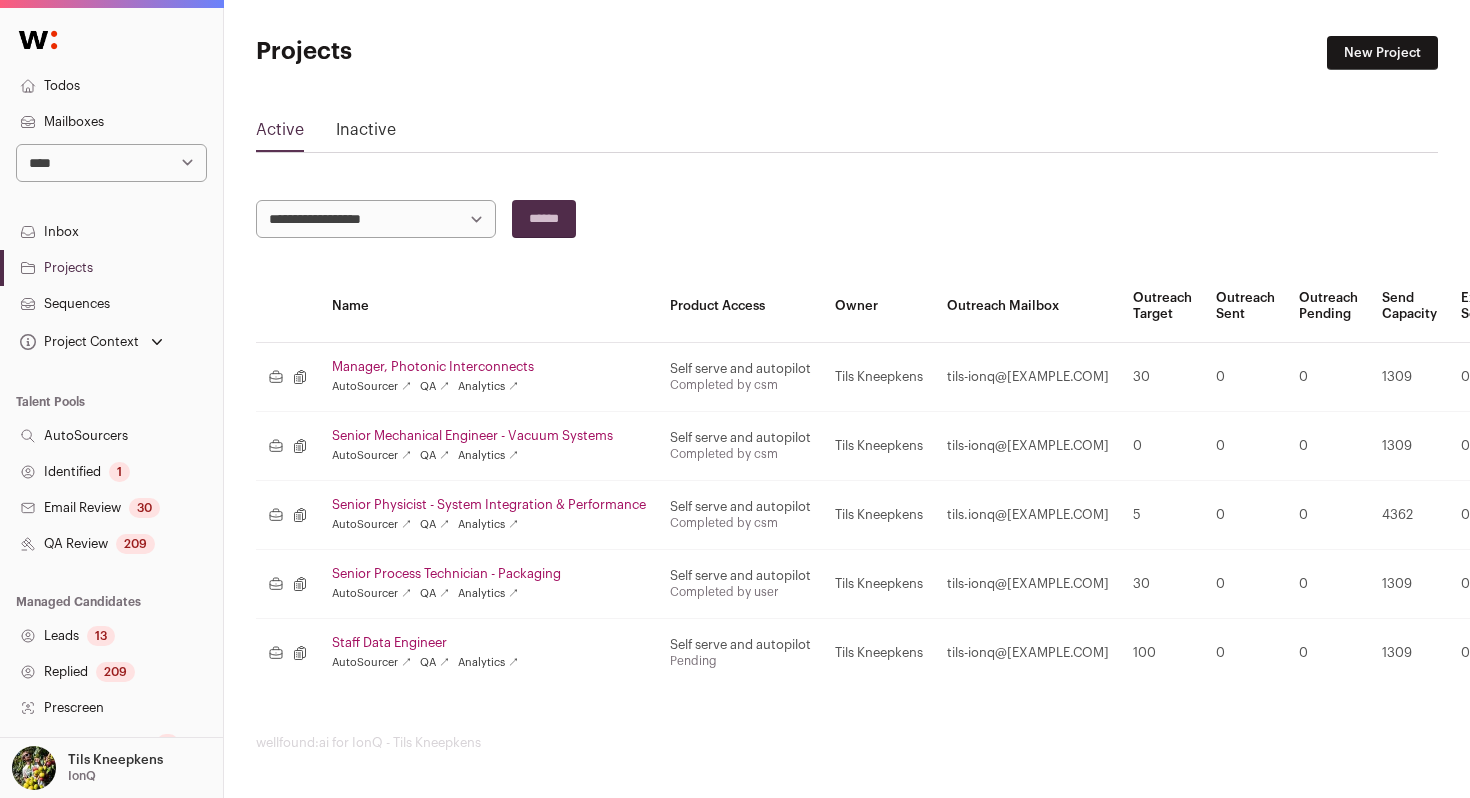 scroll, scrollTop: 13, scrollLeft: 0, axis: vertical 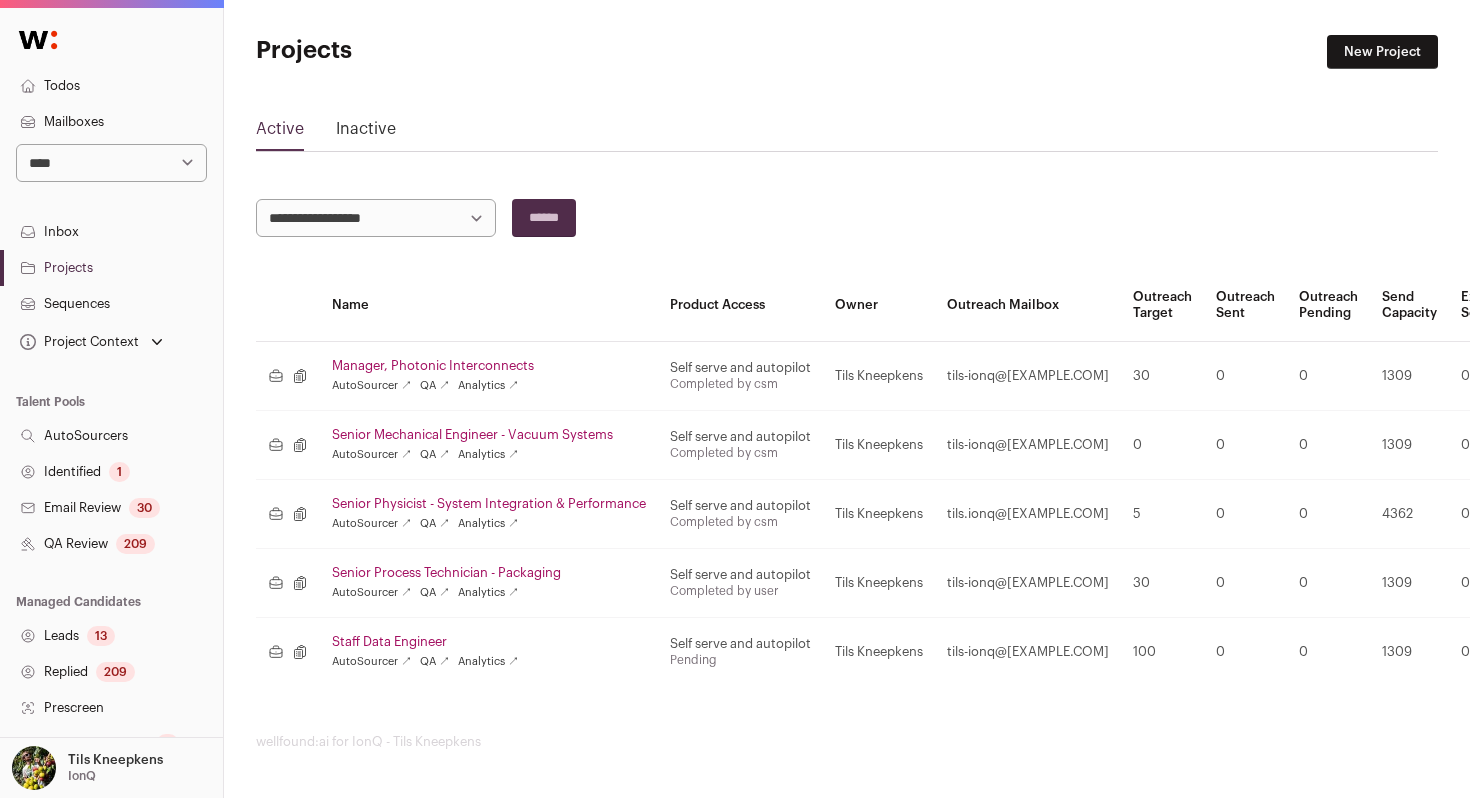 click on "Senior Mechanical Engineer - Vacuum Systems" at bounding box center (489, 435) 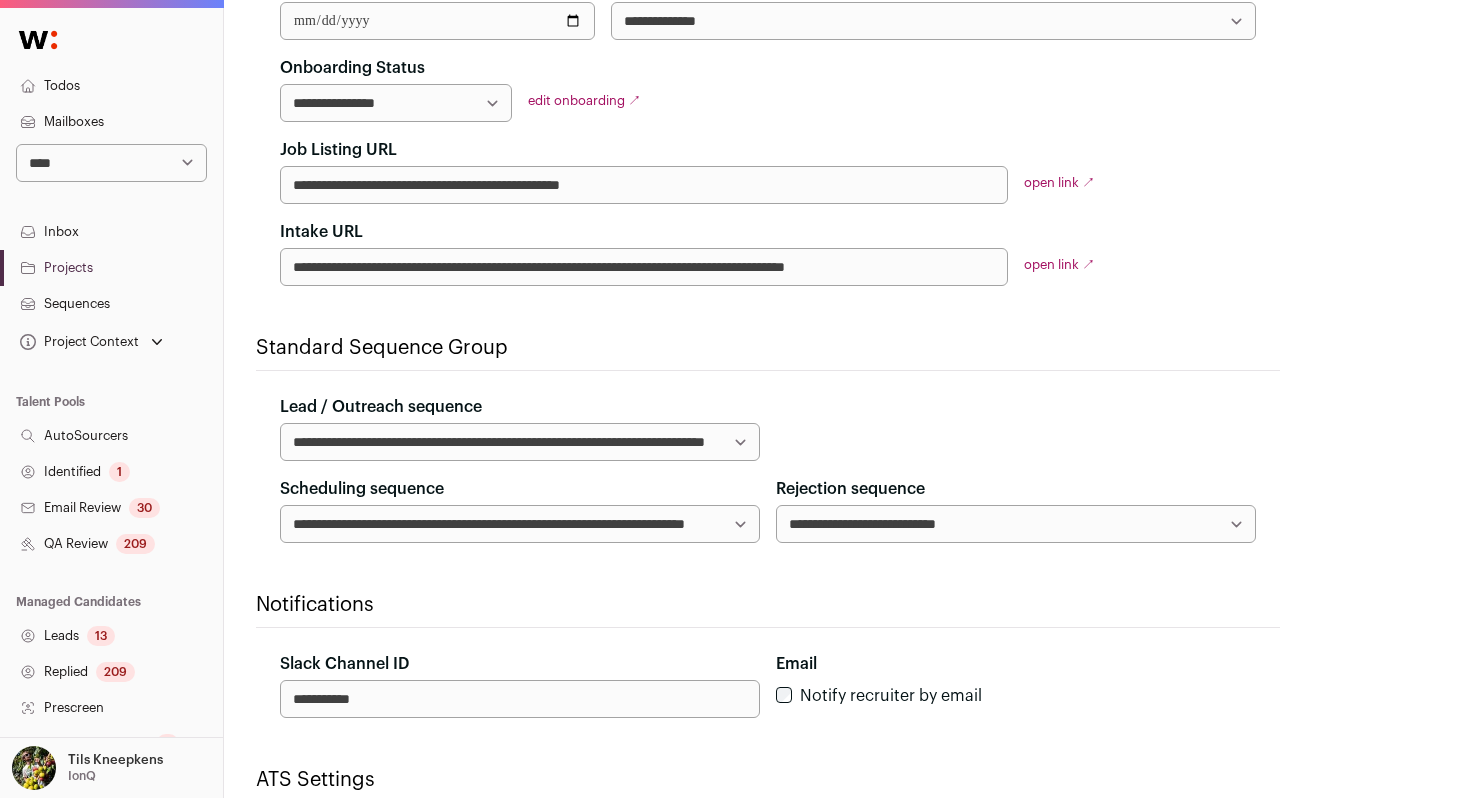 scroll, scrollTop: 0, scrollLeft: 0, axis: both 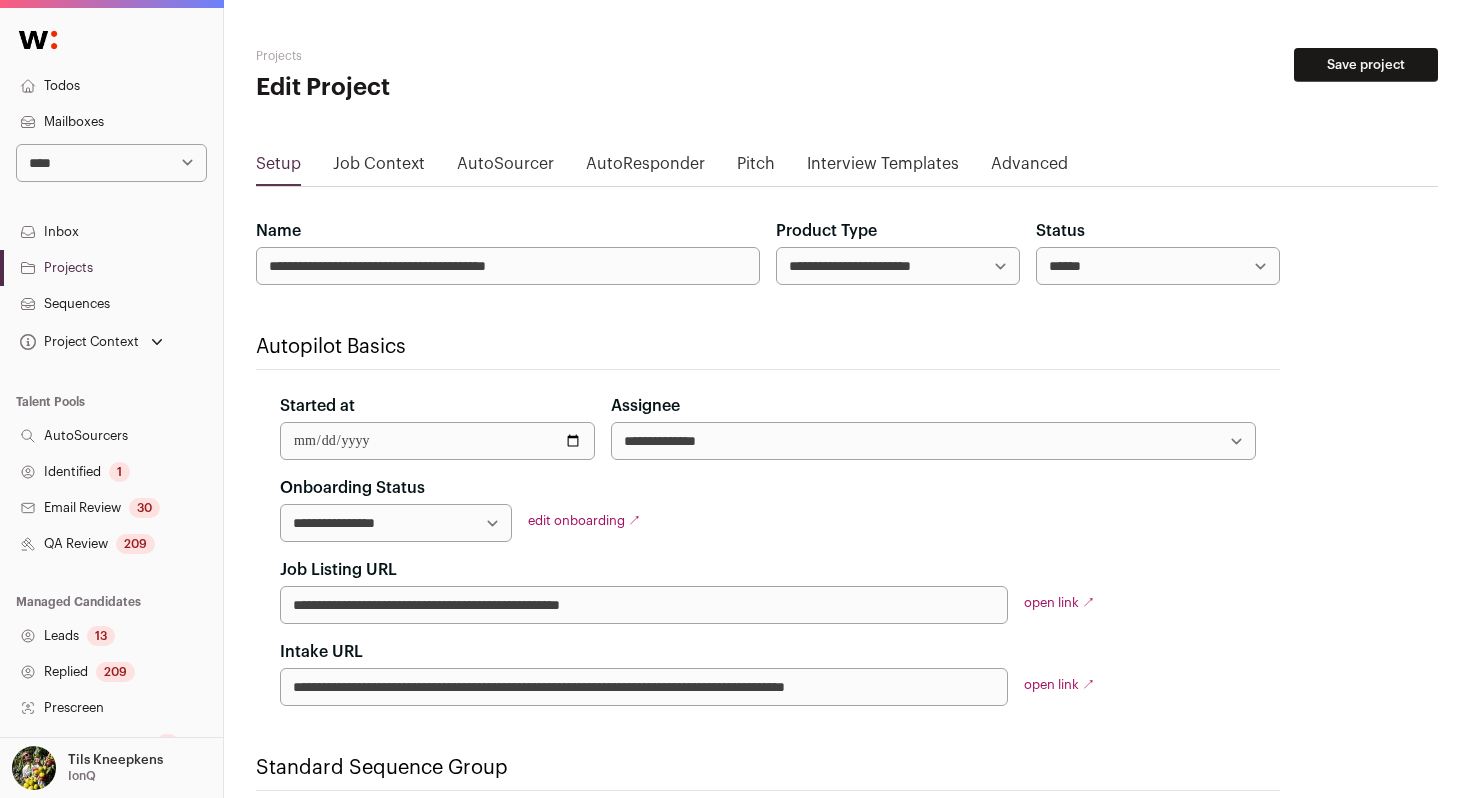 click on "******
******
********" at bounding box center [1158, 266] 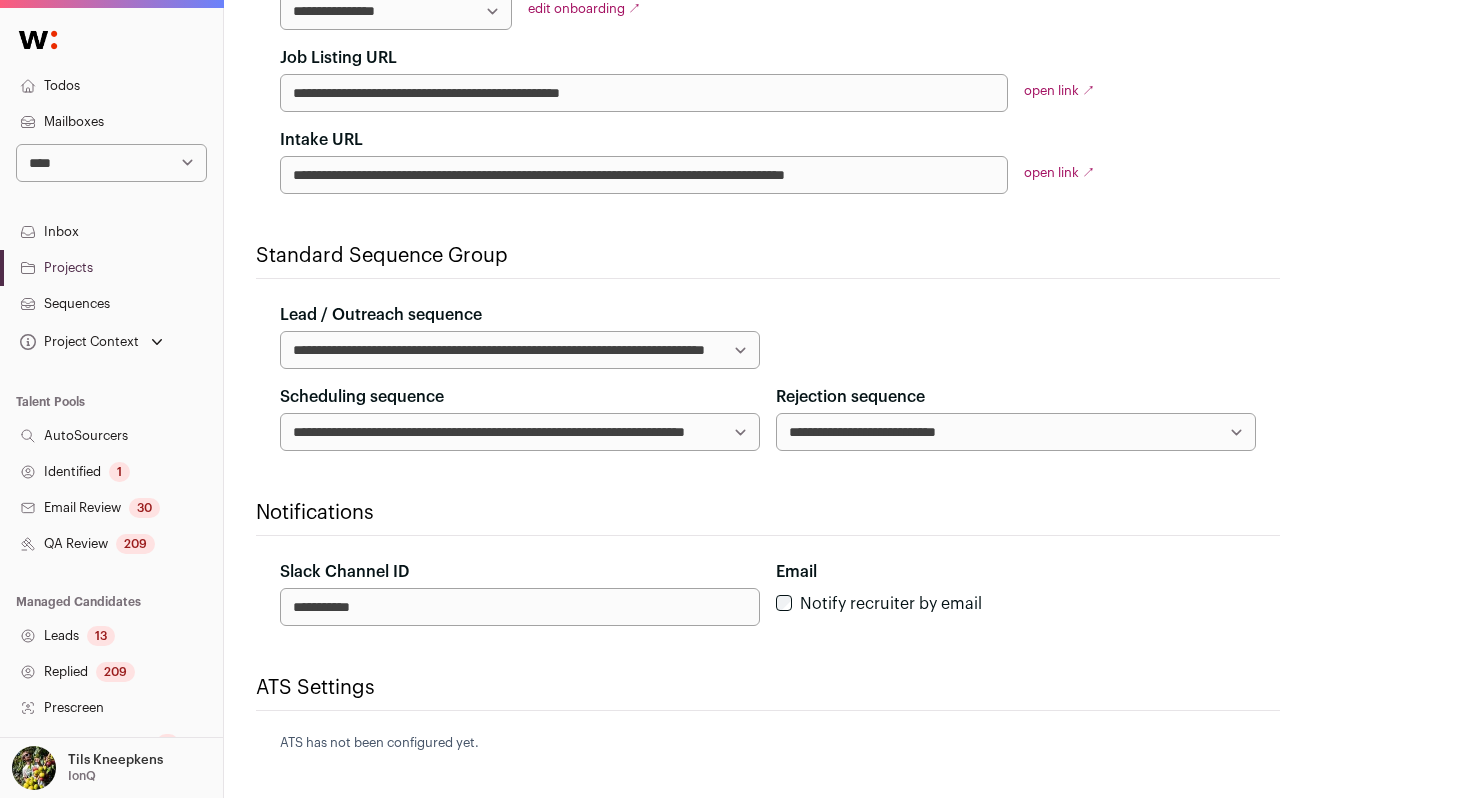 scroll, scrollTop: 659, scrollLeft: 0, axis: vertical 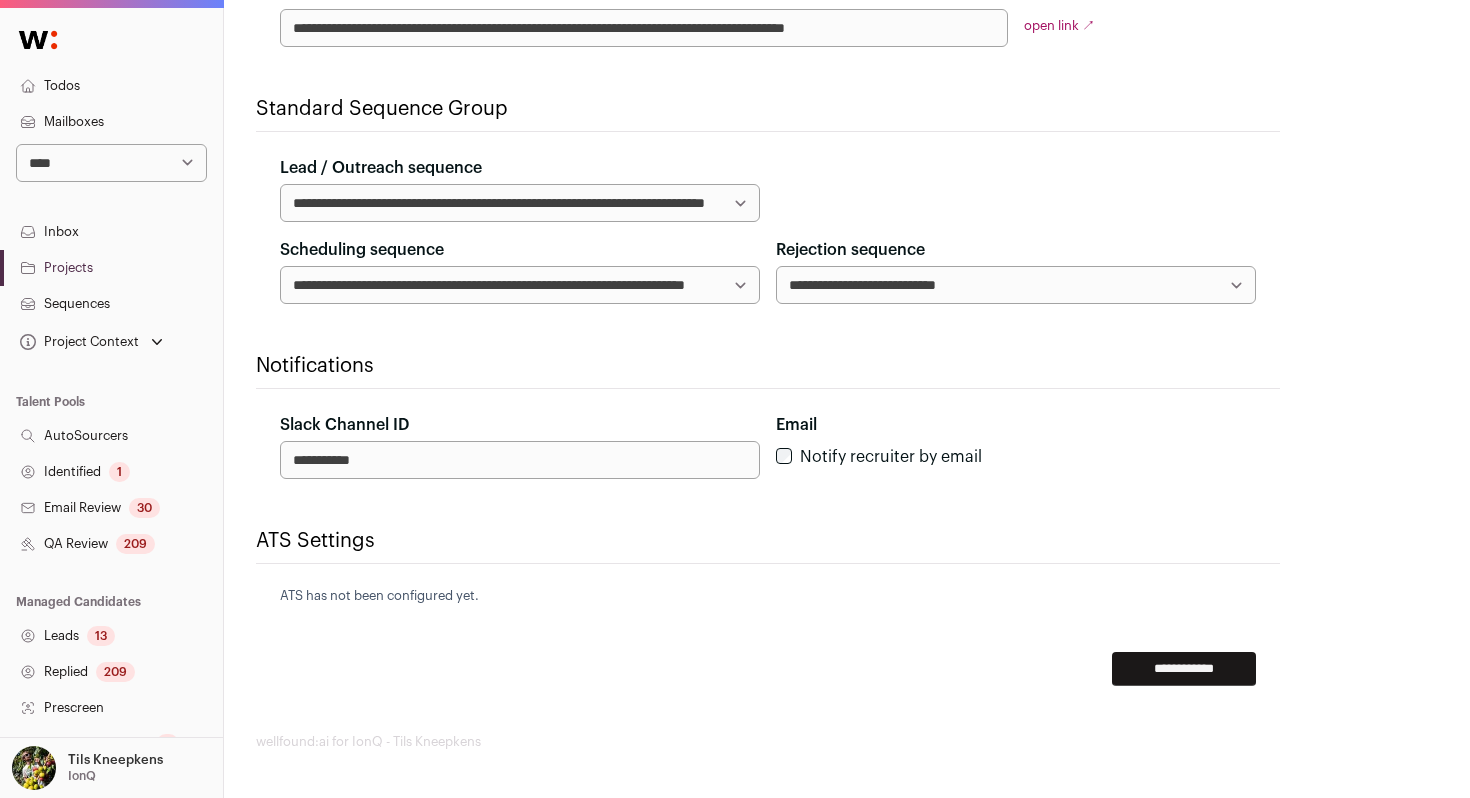 click on "**********" at bounding box center [1184, 669] 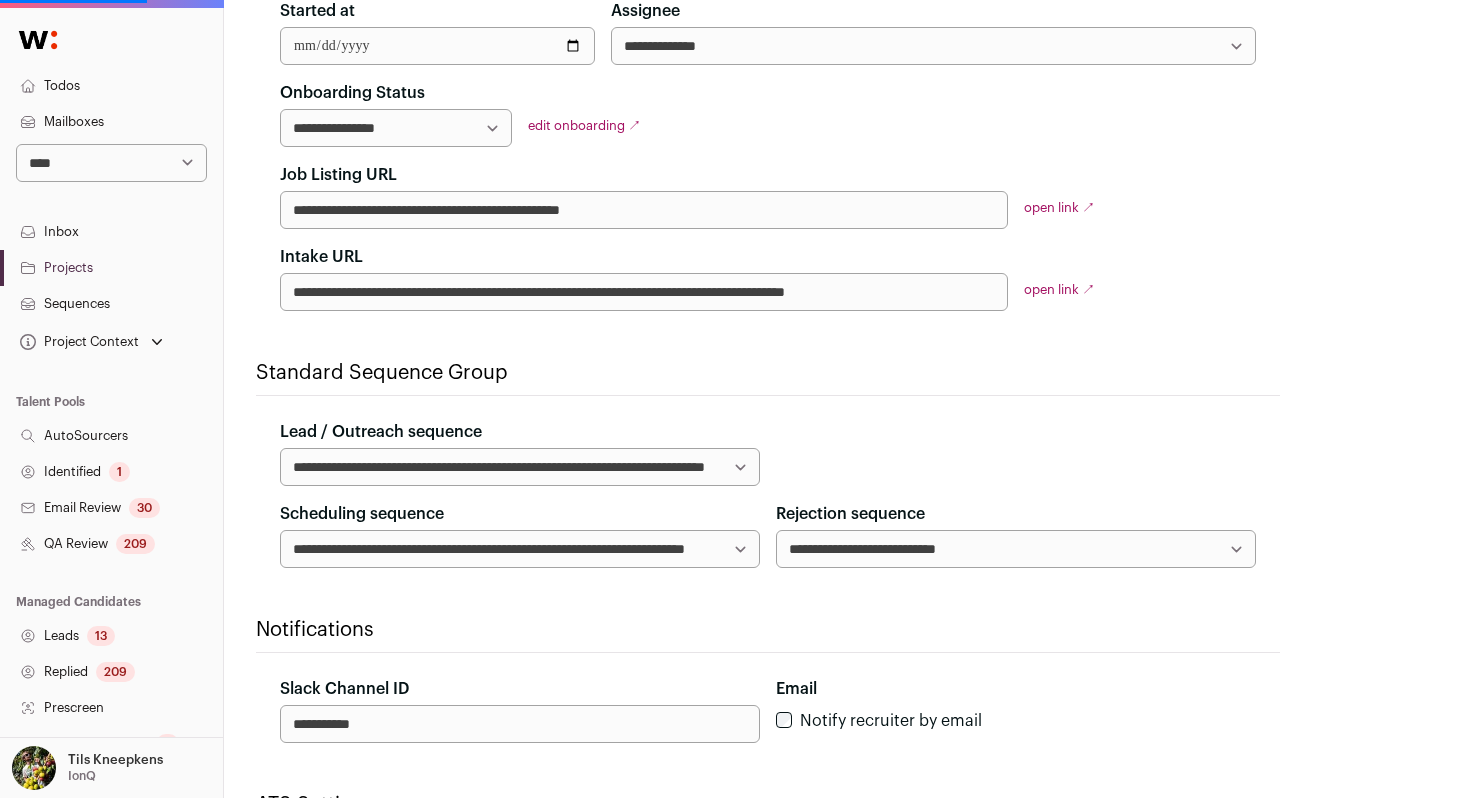 scroll, scrollTop: 0, scrollLeft: 0, axis: both 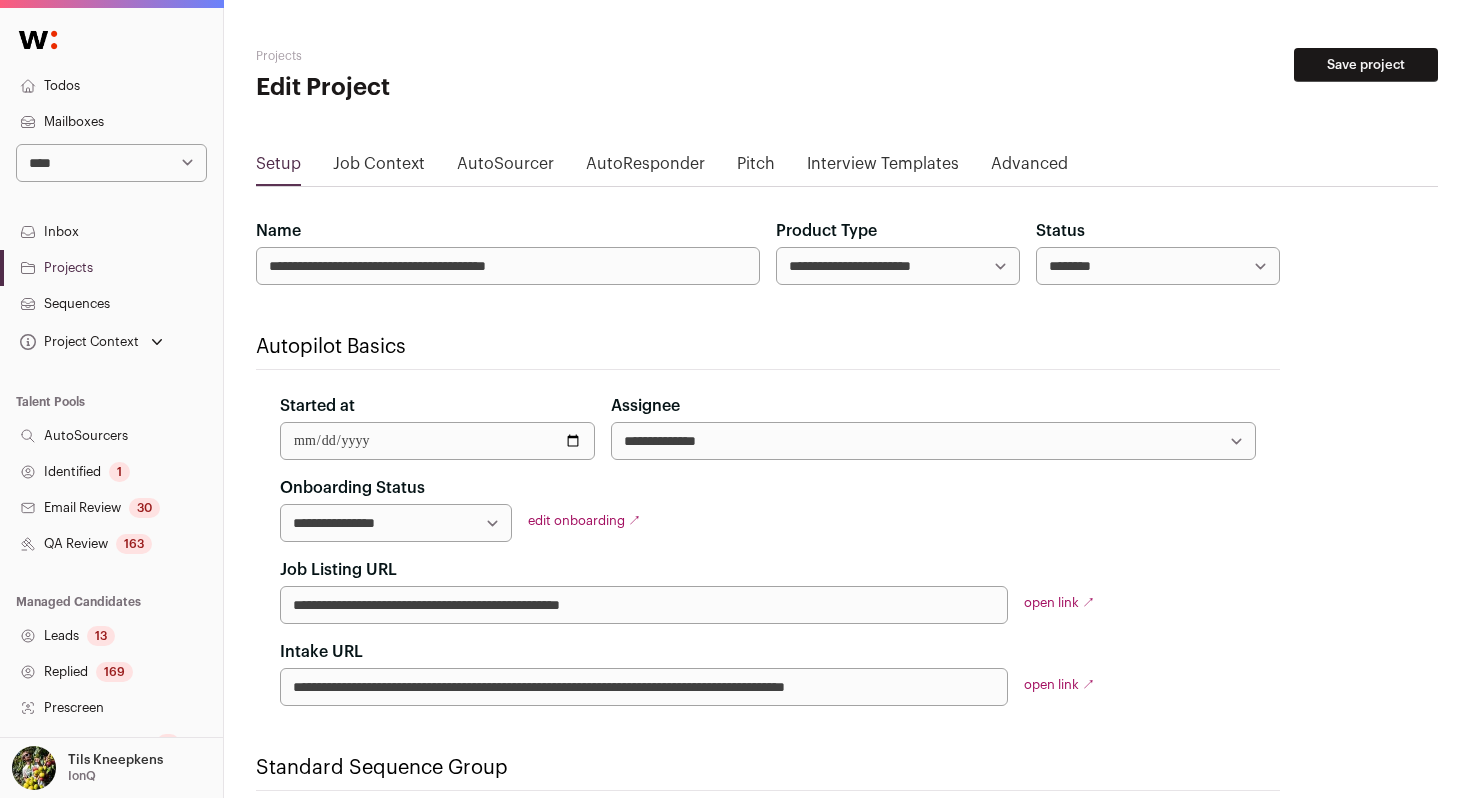 click on "Projects" at bounding box center (111, 268) 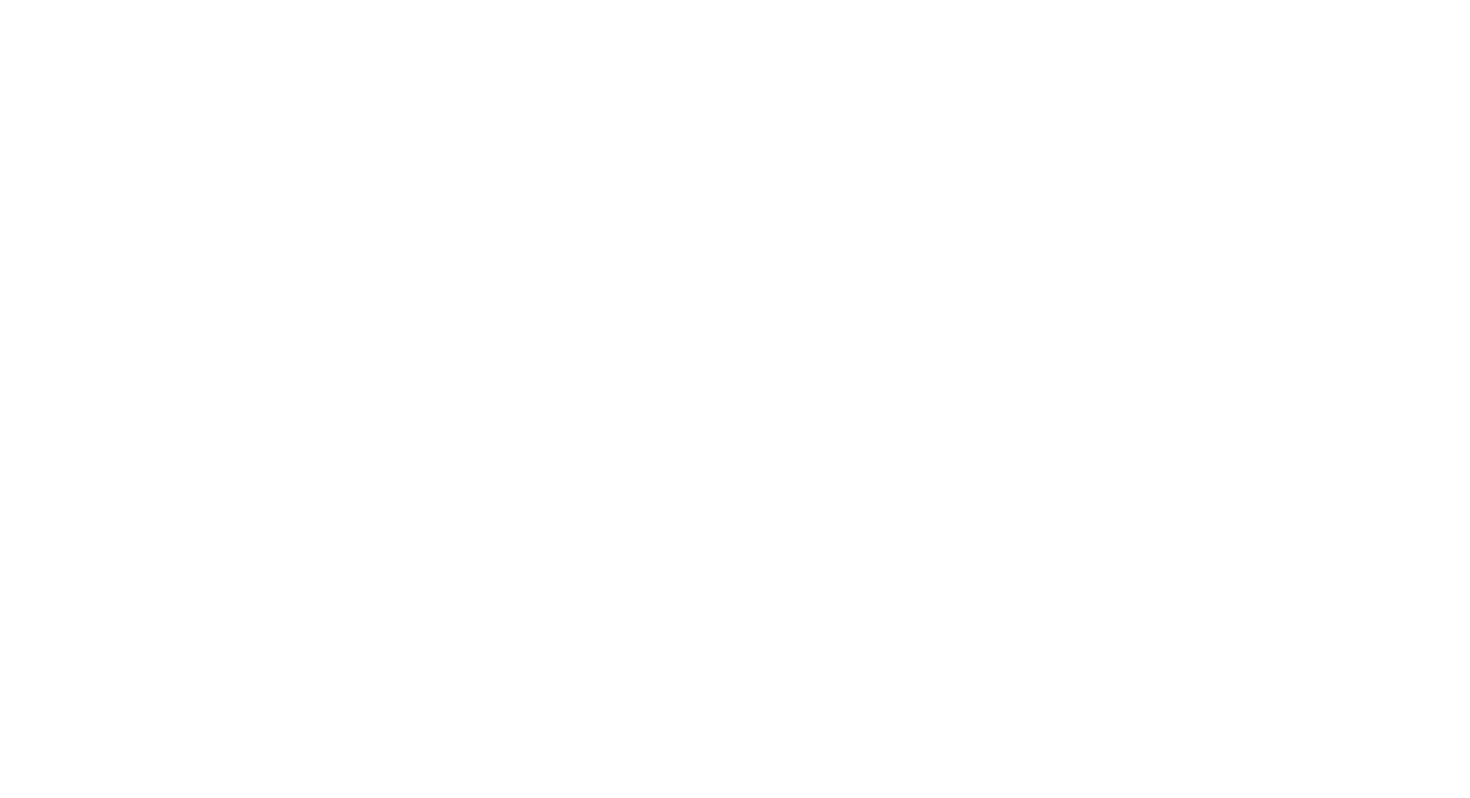 scroll, scrollTop: 0, scrollLeft: 0, axis: both 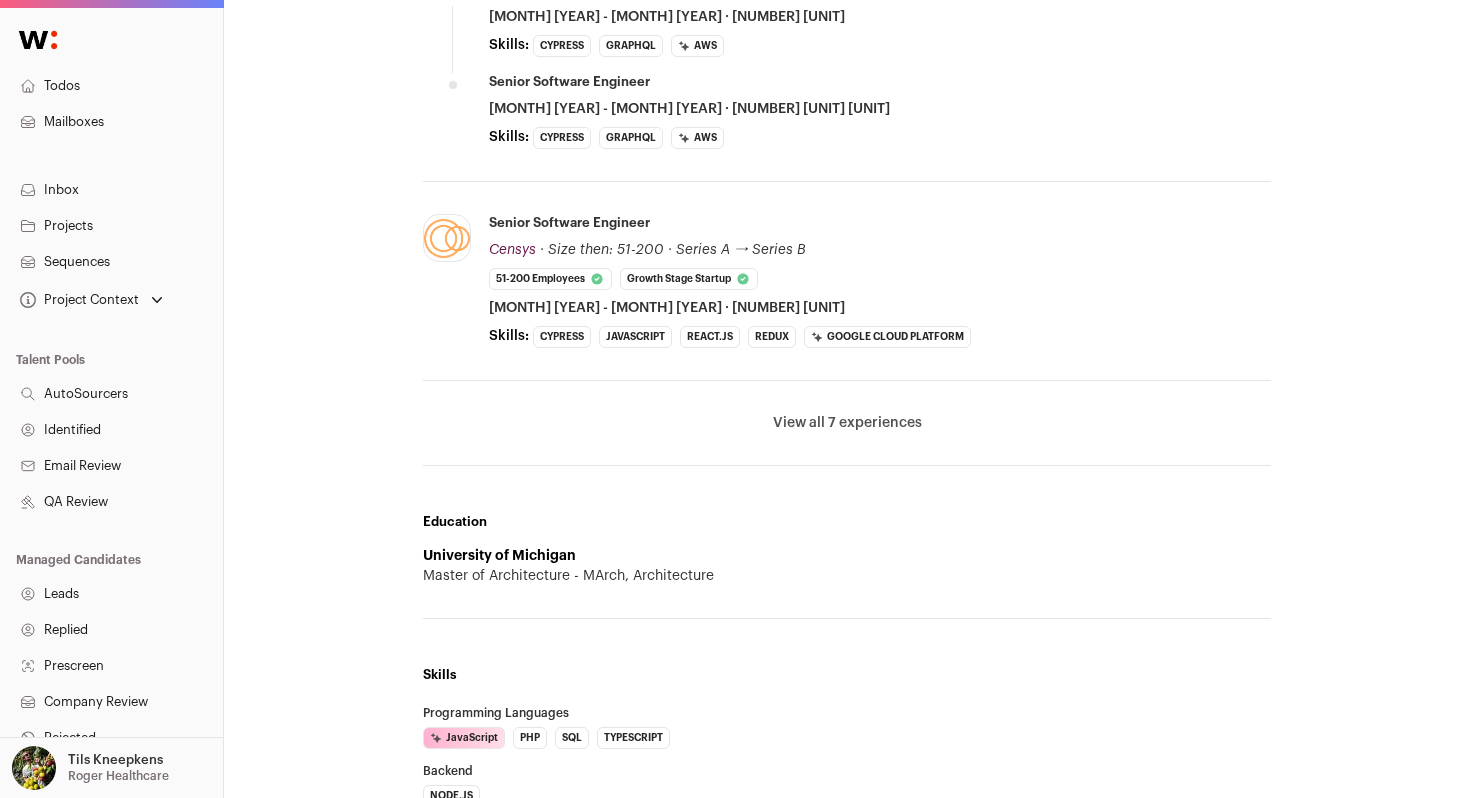 click on "View all 7 experiences" at bounding box center [847, 423] 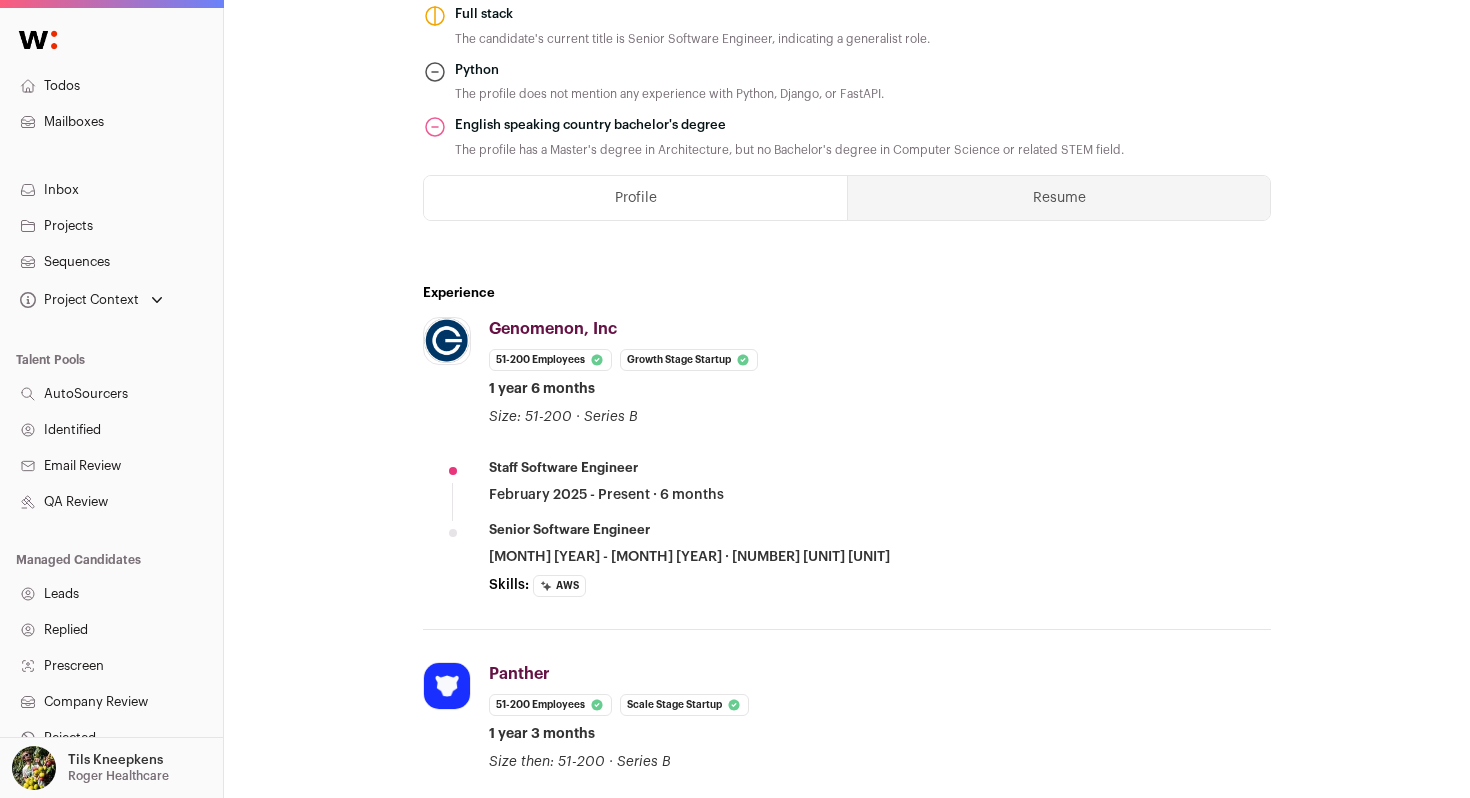 scroll, scrollTop: 1030, scrollLeft: 0, axis: vertical 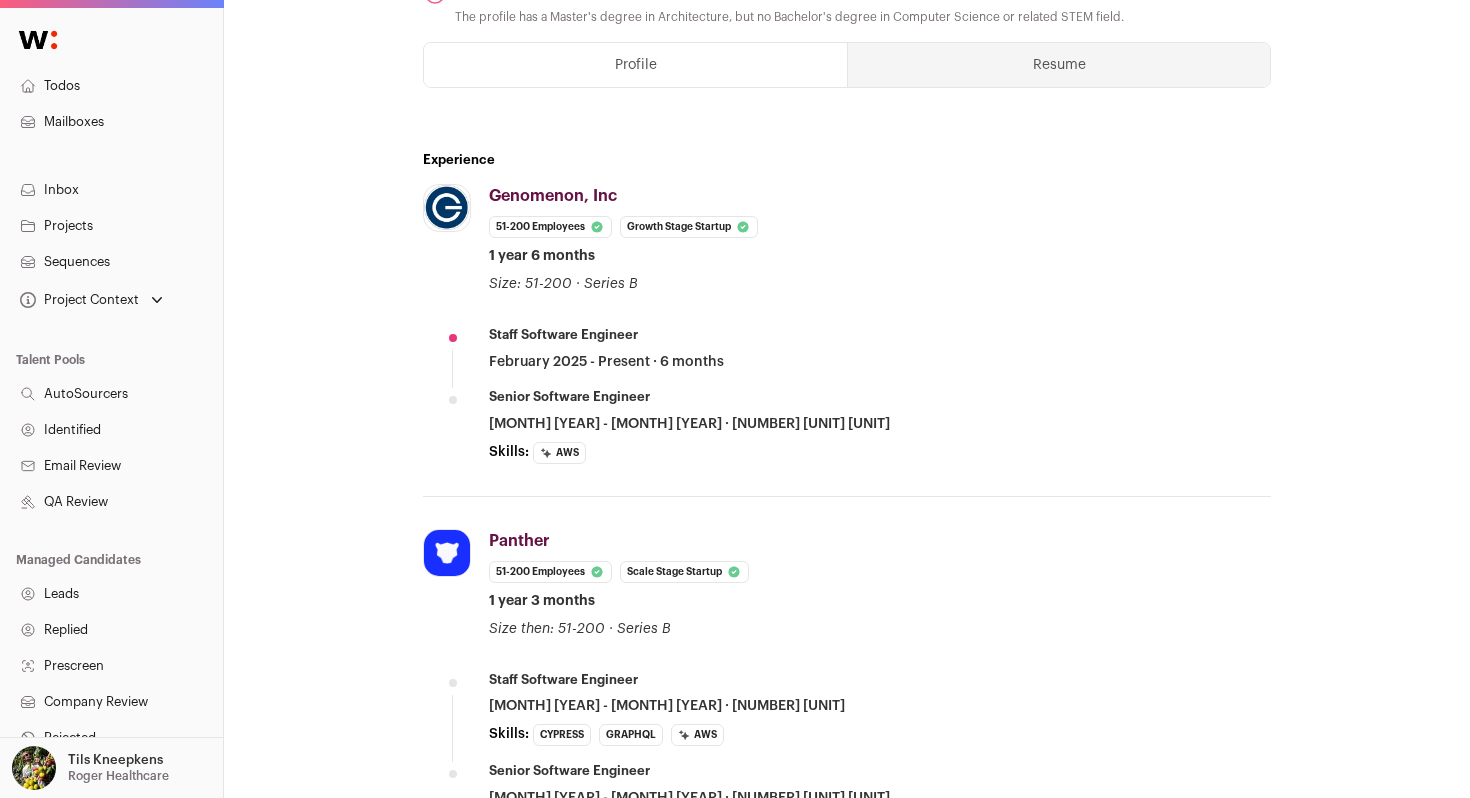click on "Resume" at bounding box center (1059, 65) 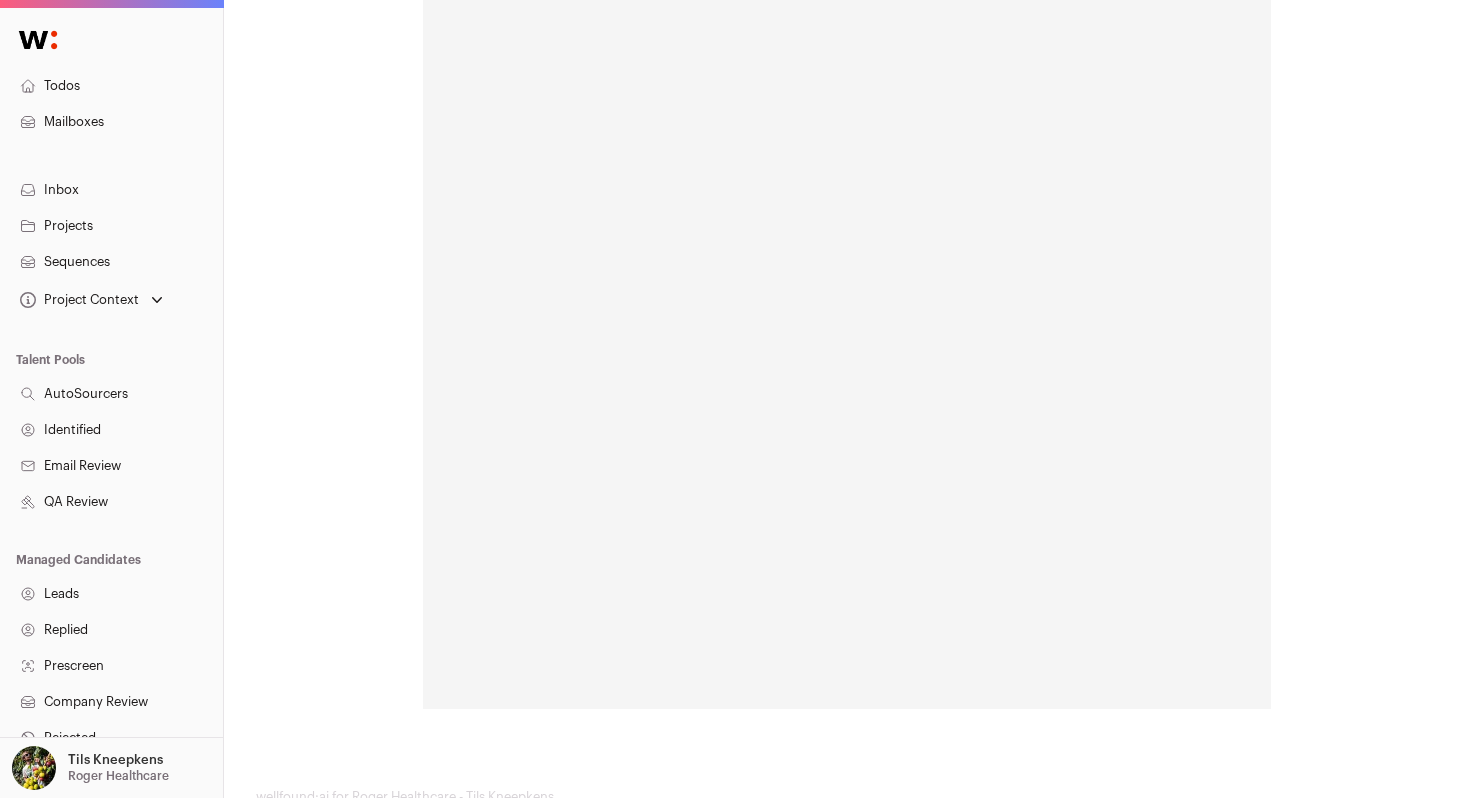 scroll, scrollTop: 1496, scrollLeft: 0, axis: vertical 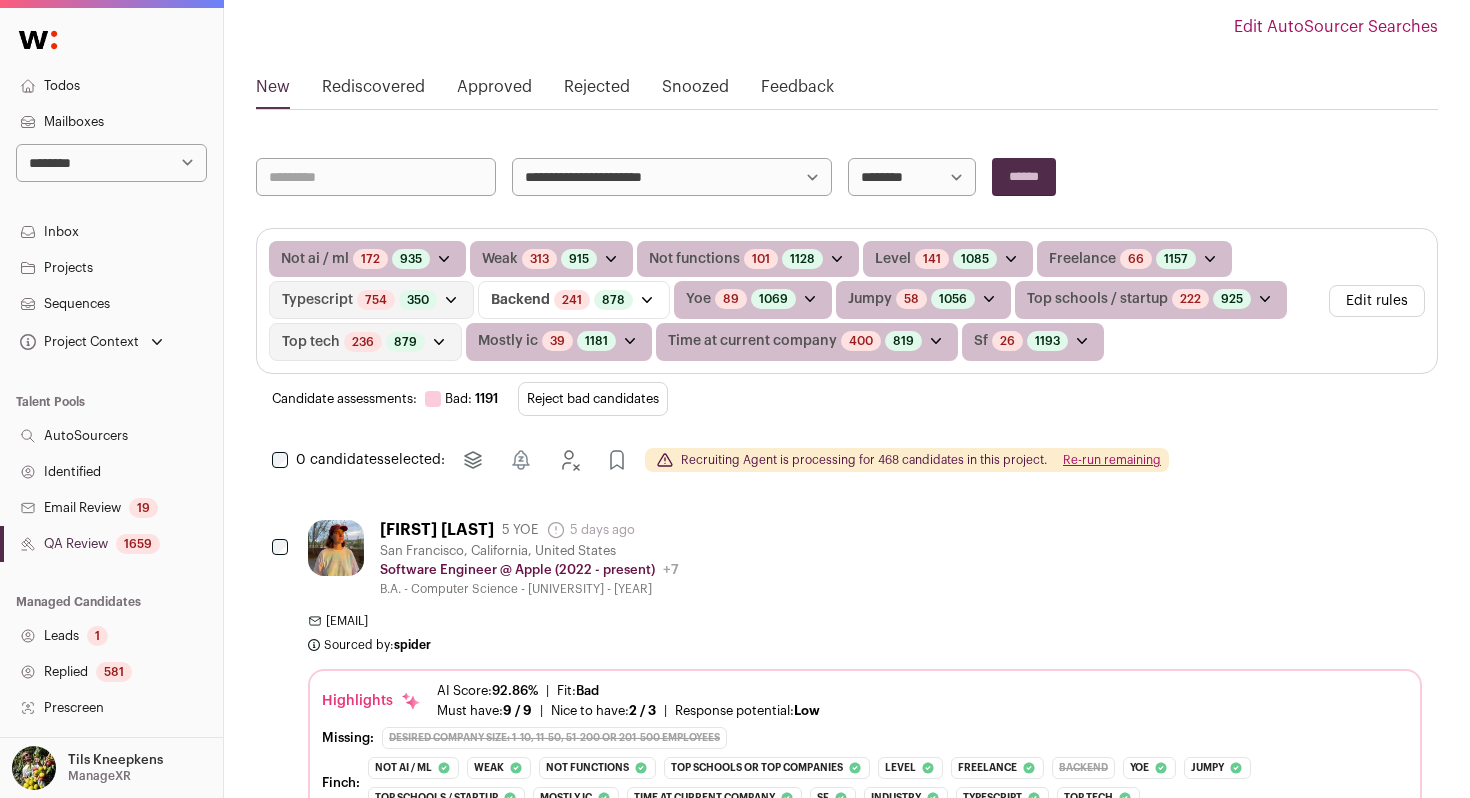 click on "Reject bad candidates" at bounding box center (593, 399) 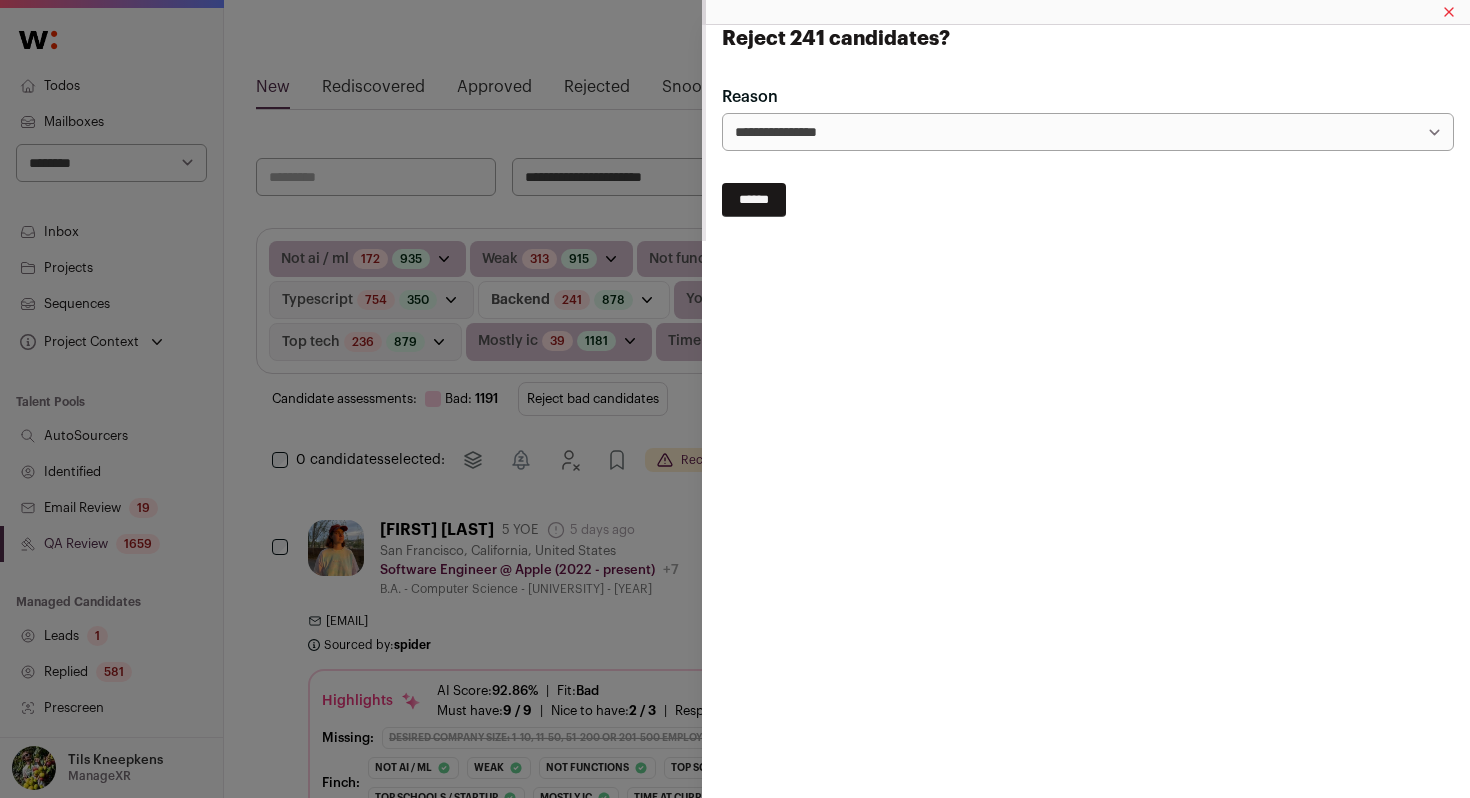 click on "******" at bounding box center (754, 200) 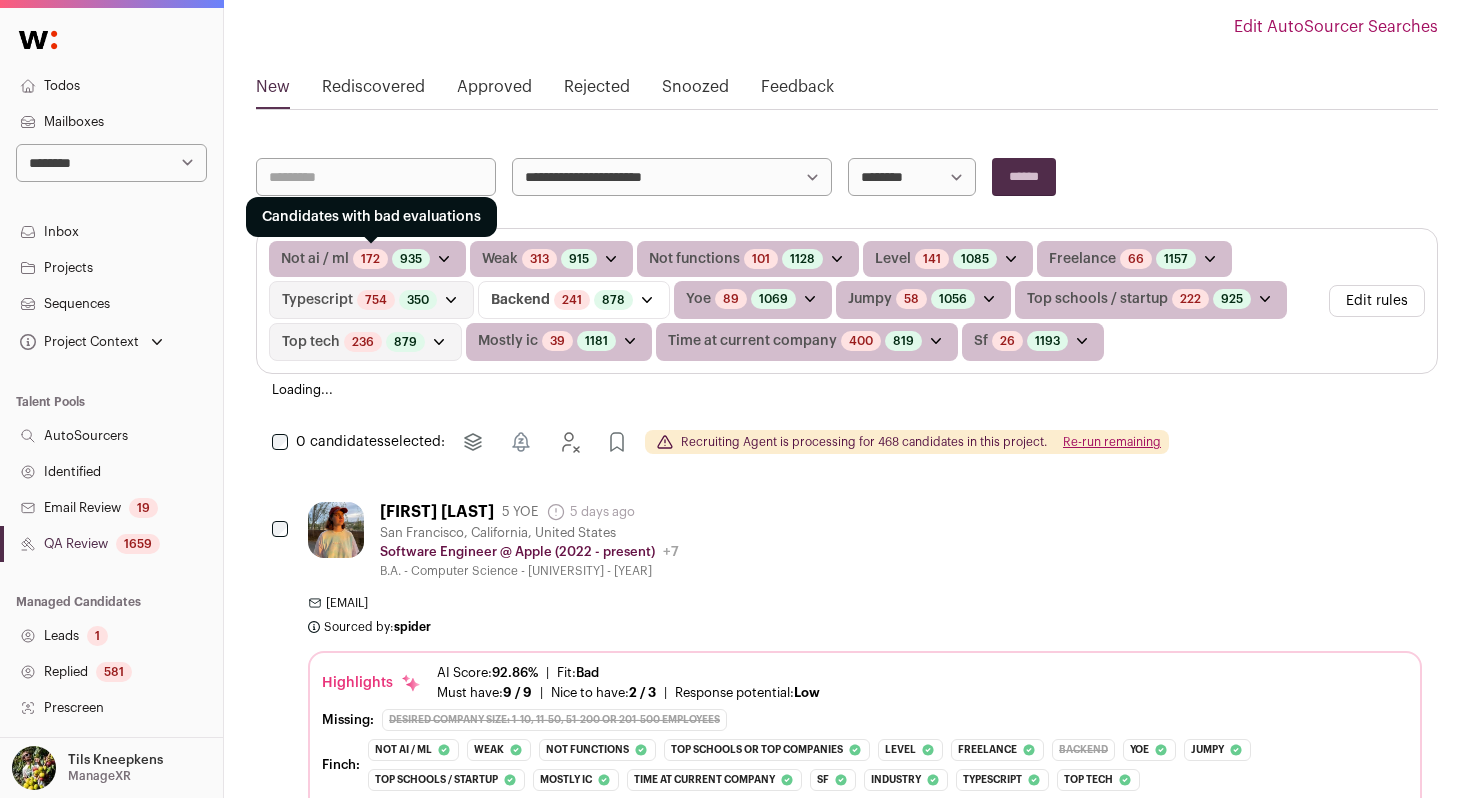 click on "172" at bounding box center [370, 259] 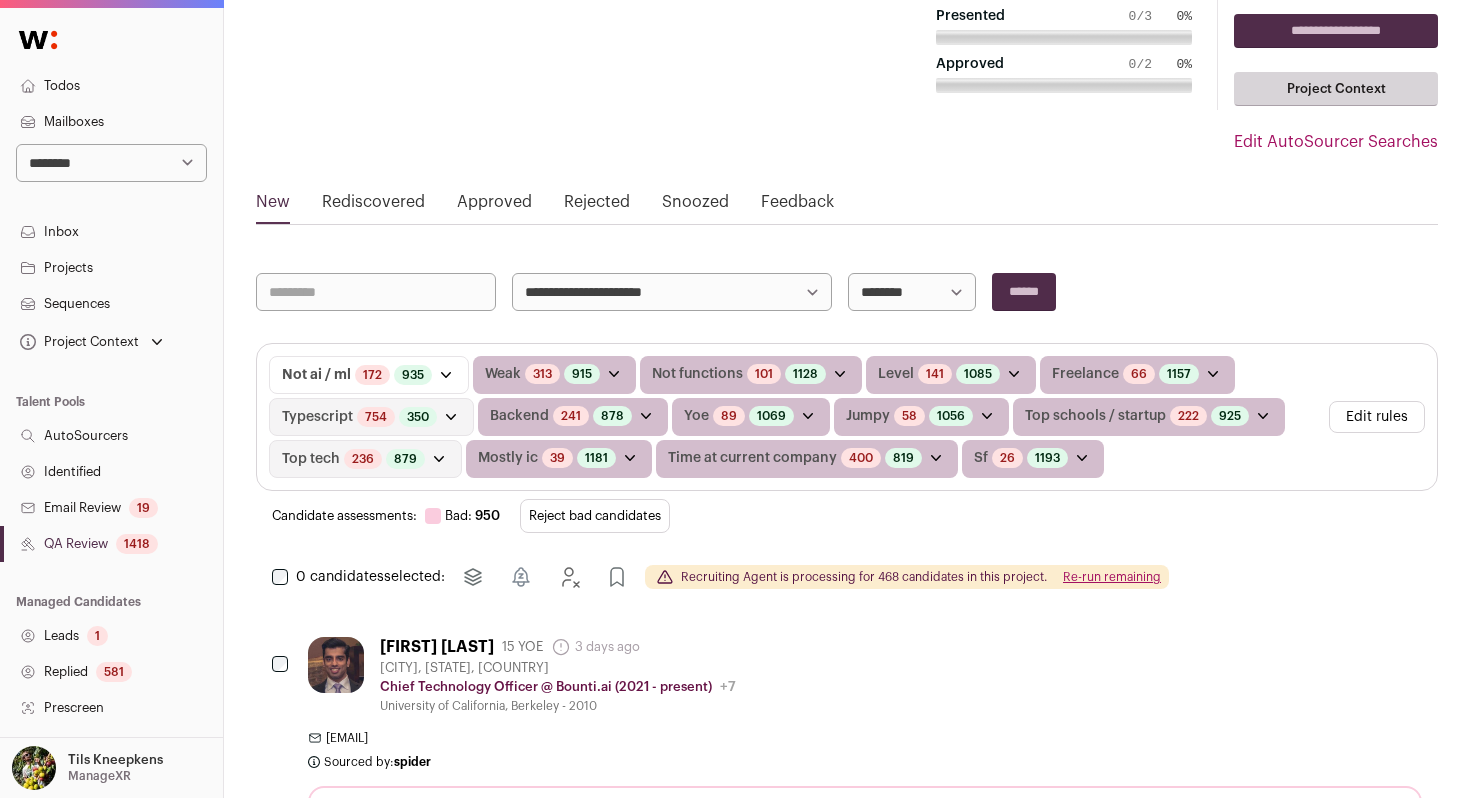 scroll, scrollTop: 151, scrollLeft: 0, axis: vertical 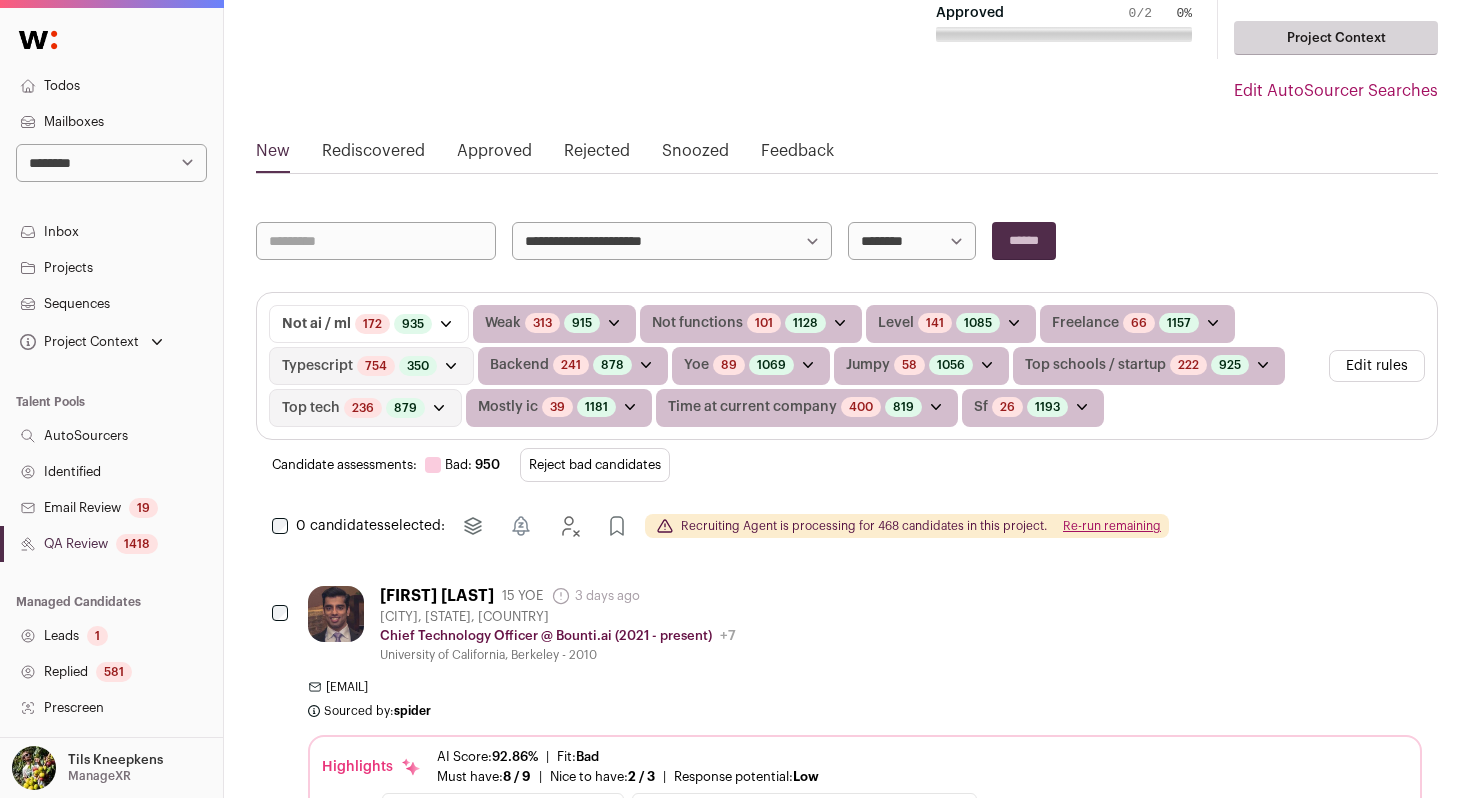 click on "Reject bad candidates" at bounding box center [595, 465] 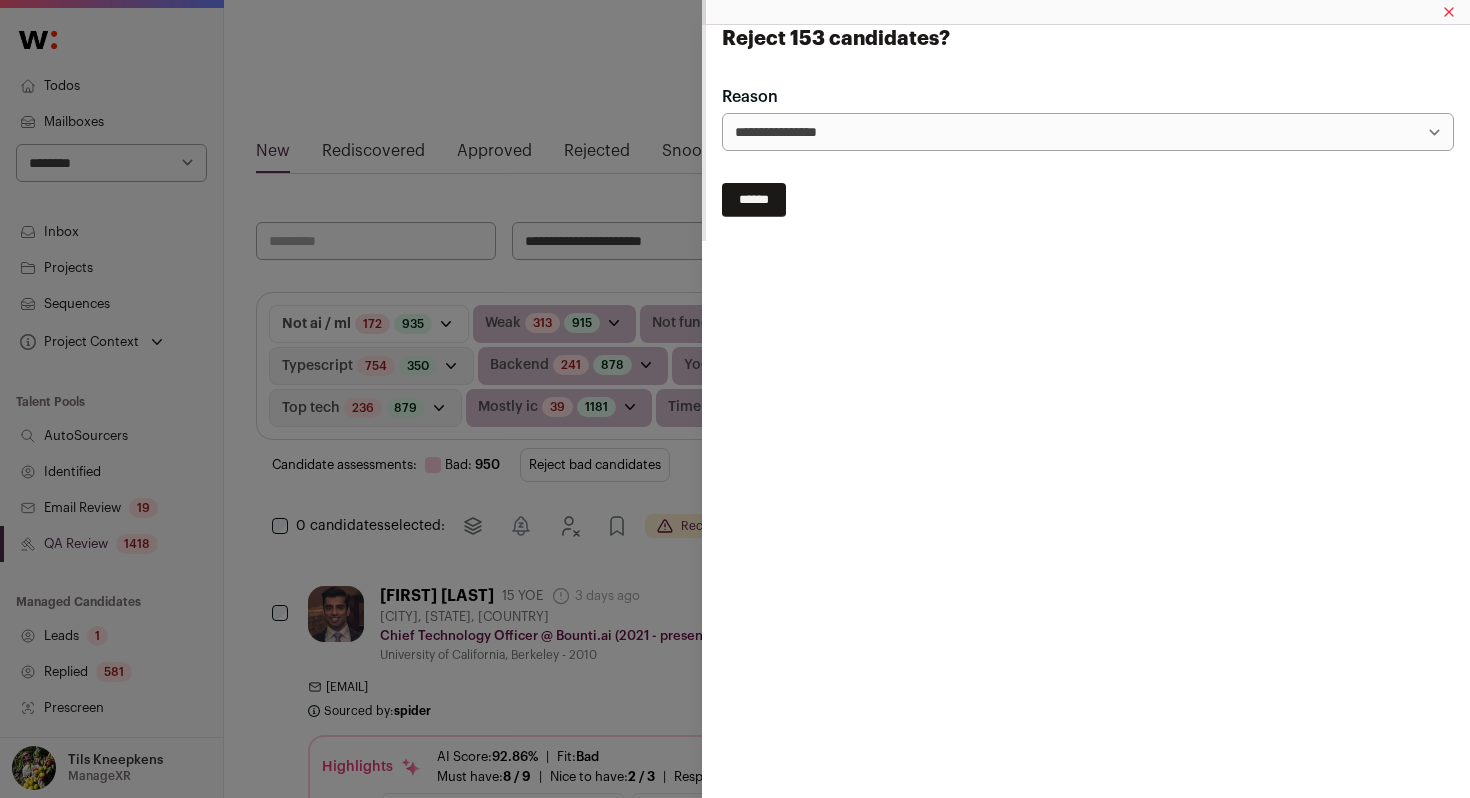 click on "******" at bounding box center (754, 200) 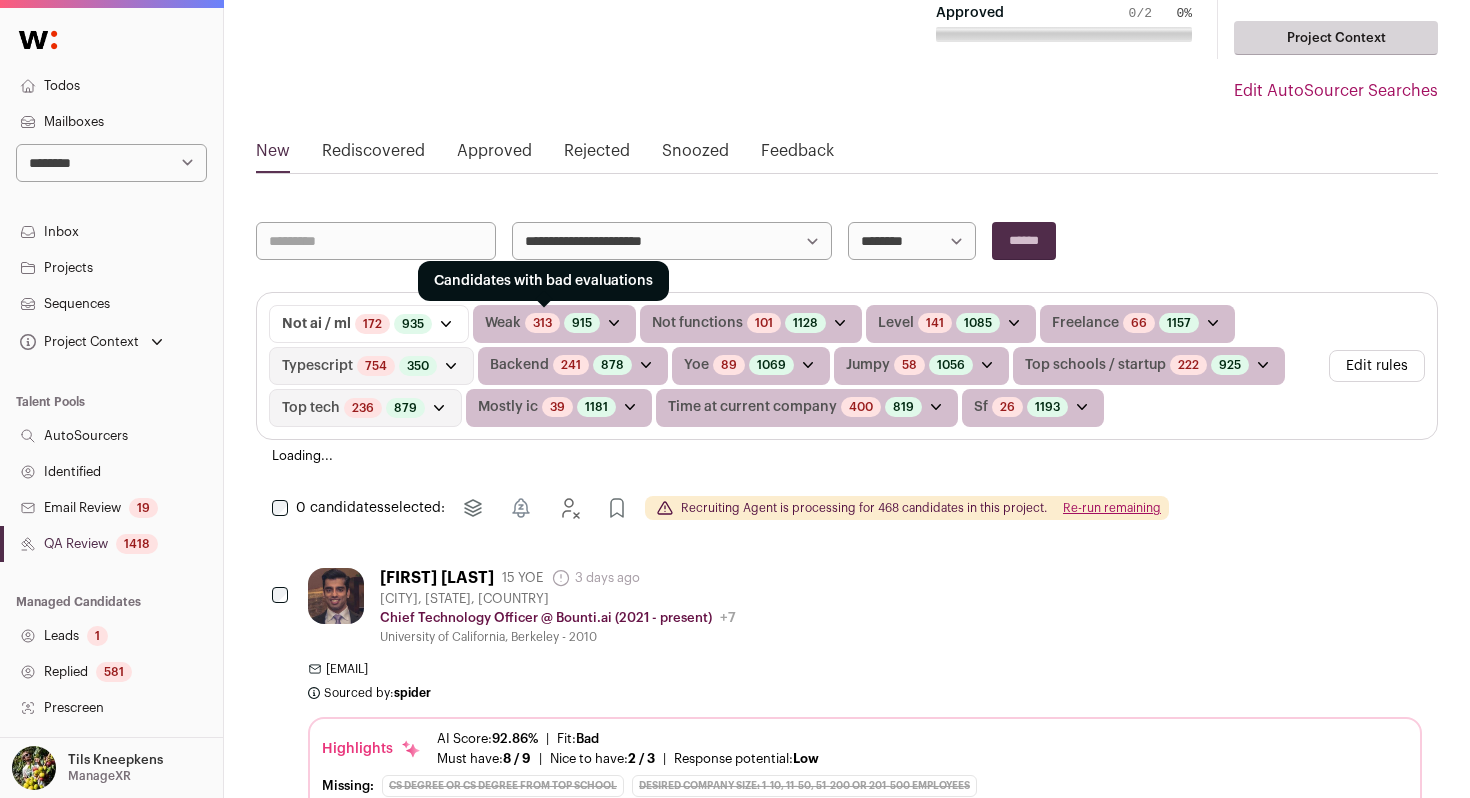 click on "313" at bounding box center (542, 323) 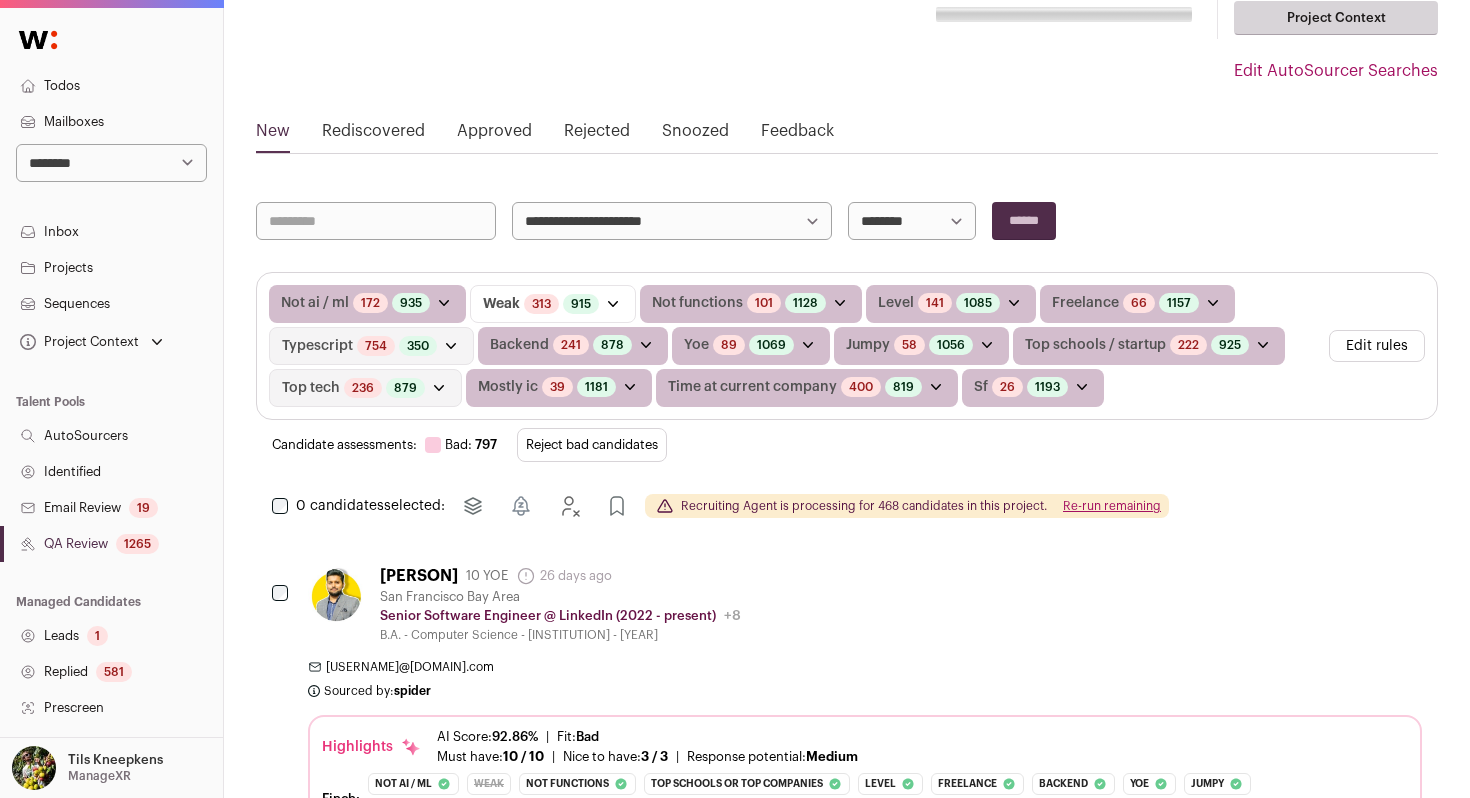 scroll, scrollTop: 213, scrollLeft: 0, axis: vertical 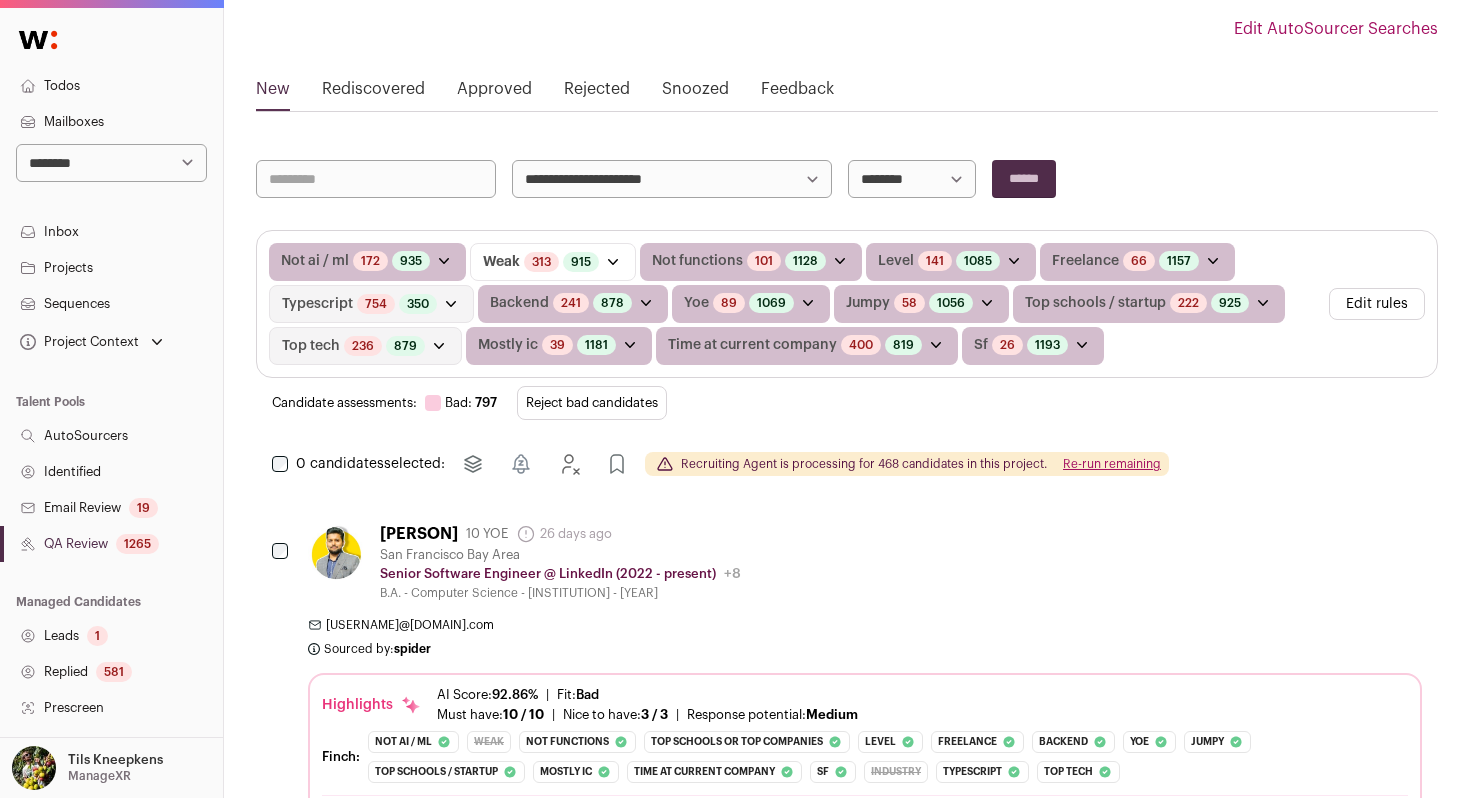click on "Reject bad candidates" at bounding box center (592, 403) 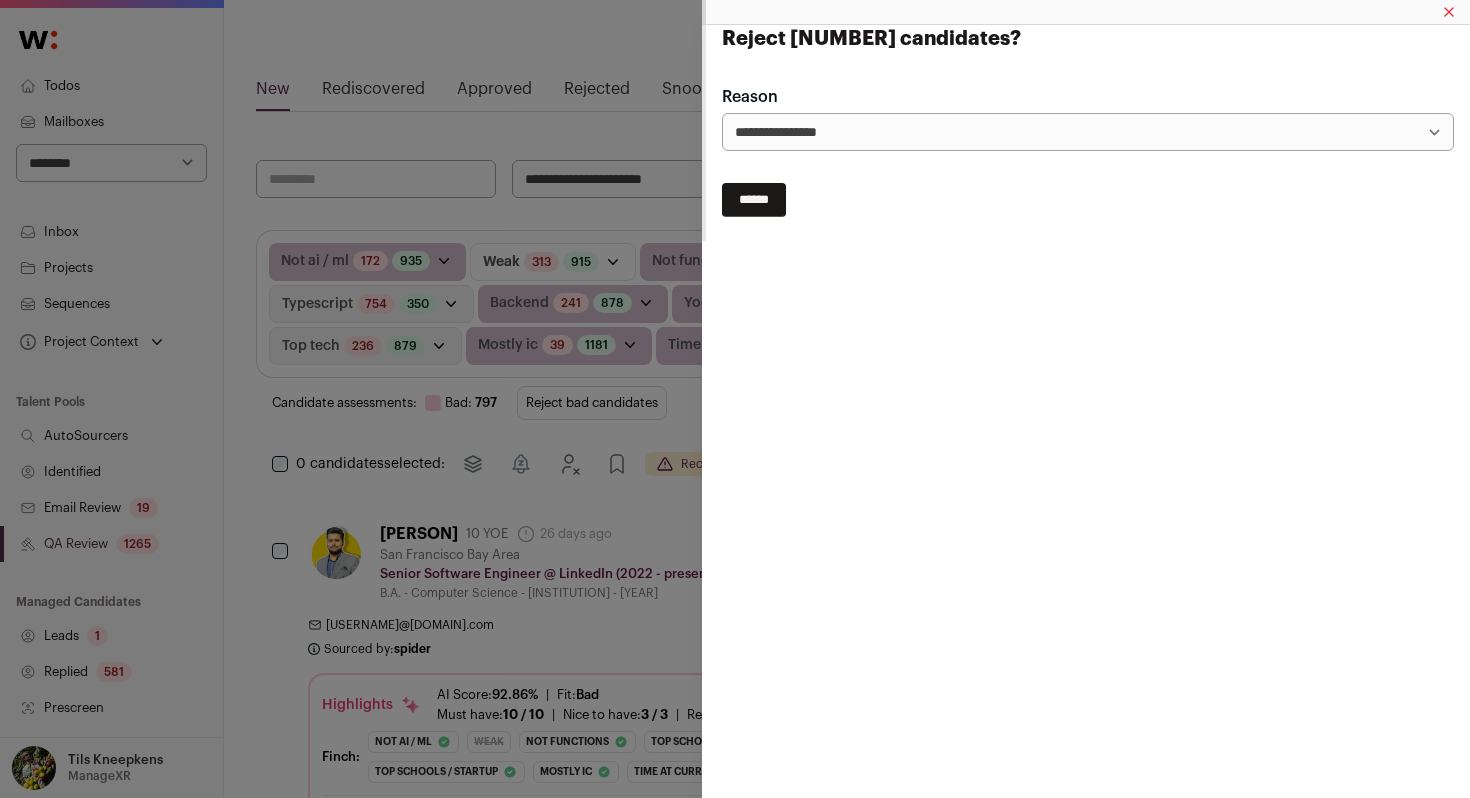 click on "******" at bounding box center (754, 200) 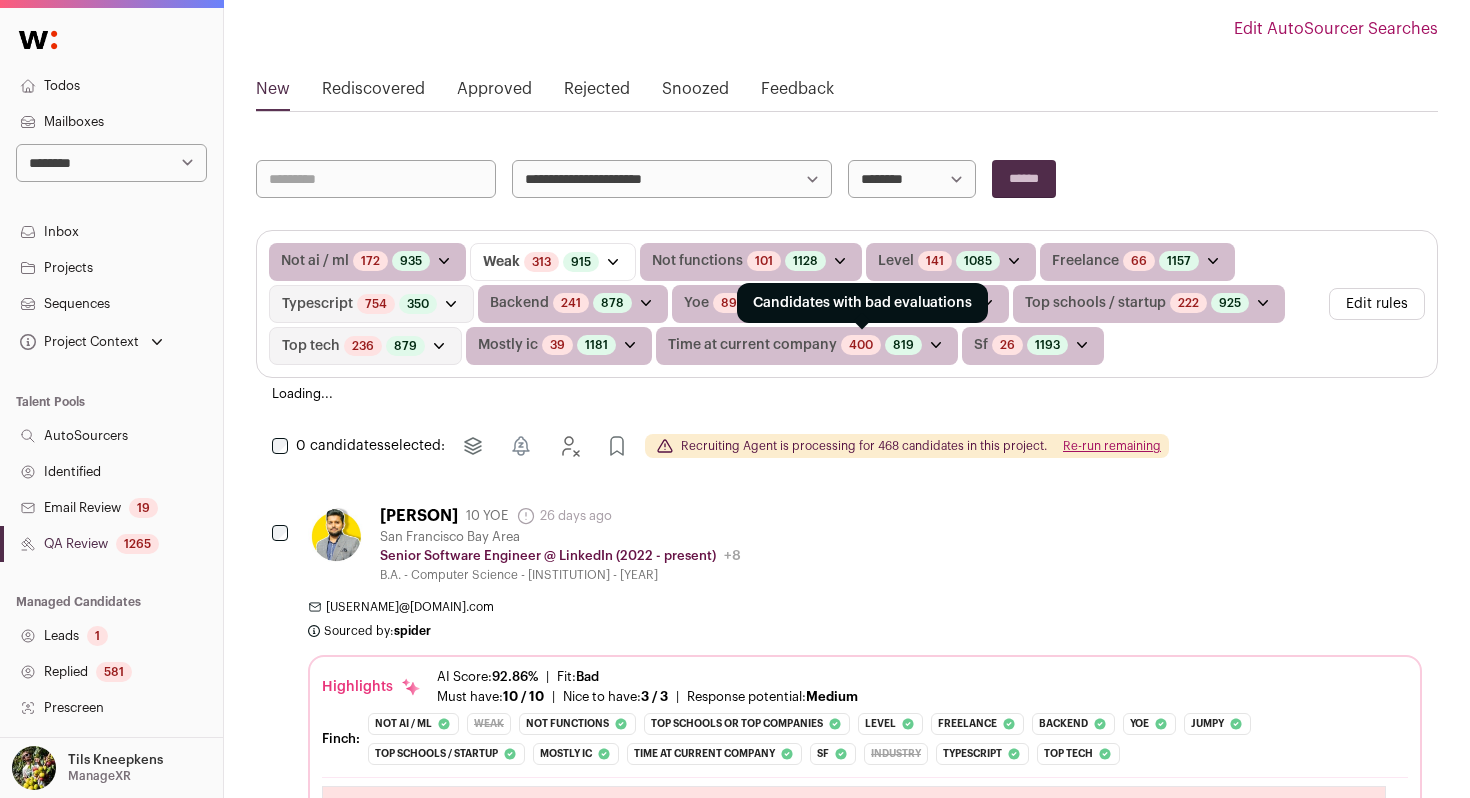 click on "400" at bounding box center (861, 345) 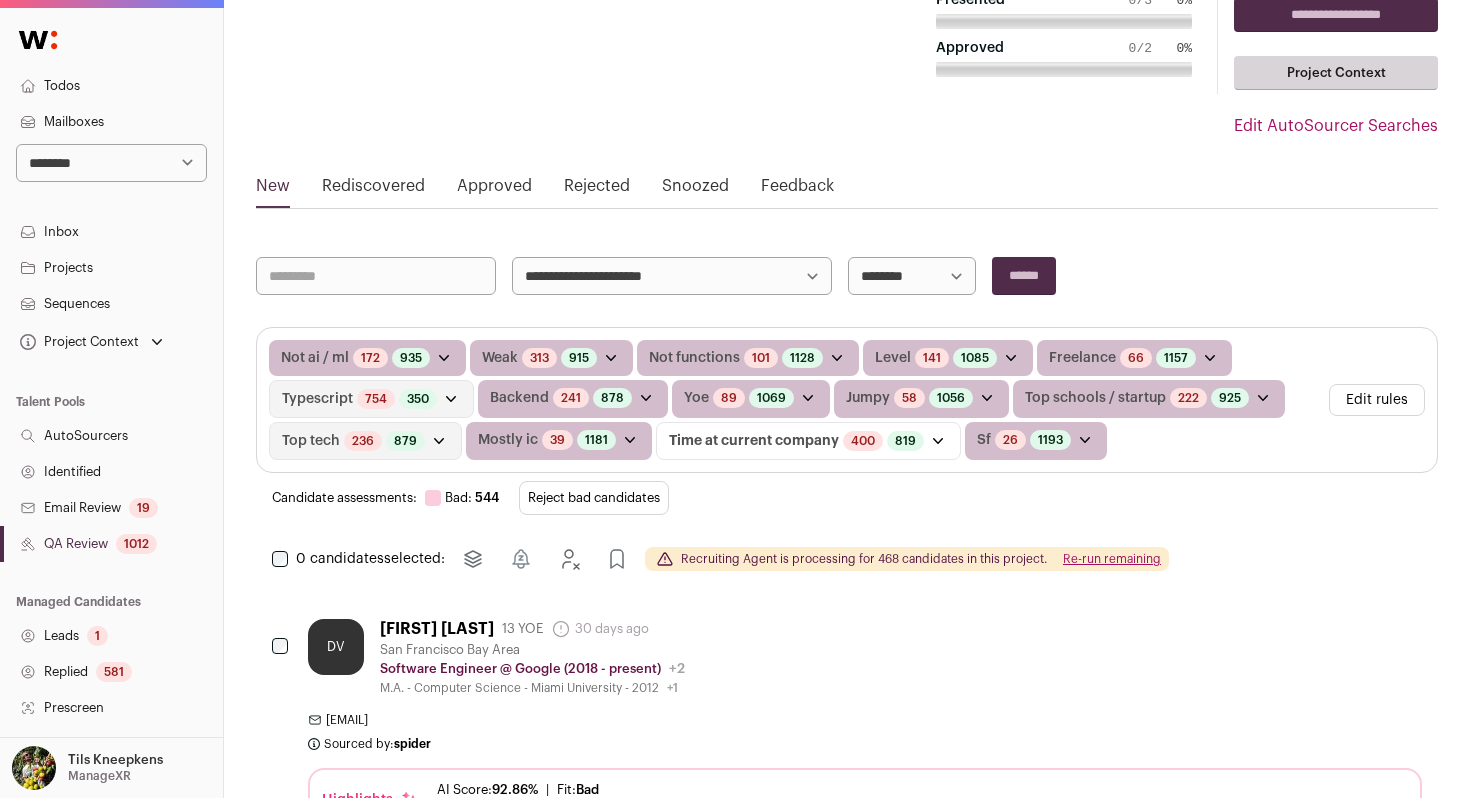 scroll, scrollTop: 163, scrollLeft: 0, axis: vertical 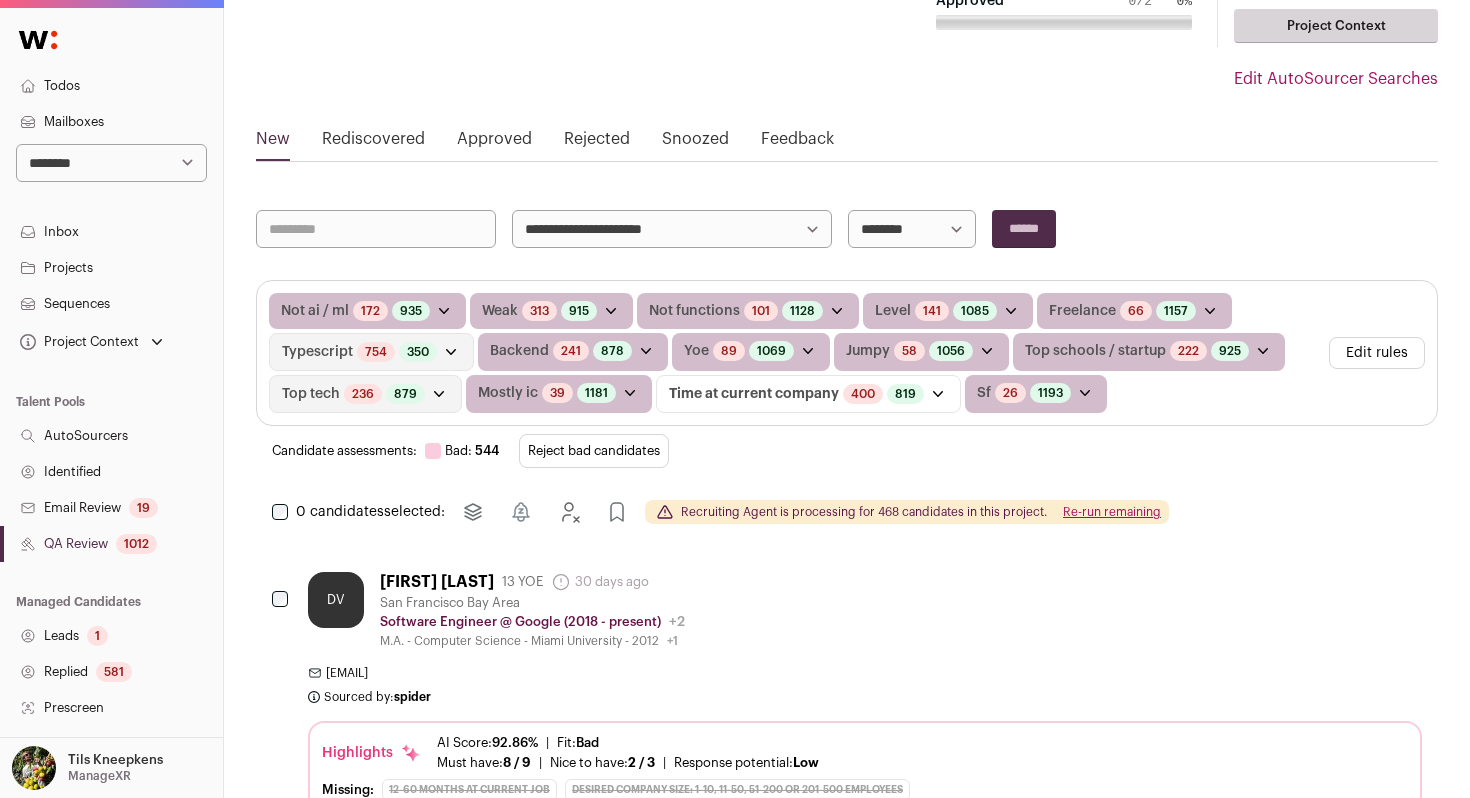 click on "Reject bad candidates" at bounding box center (594, 451) 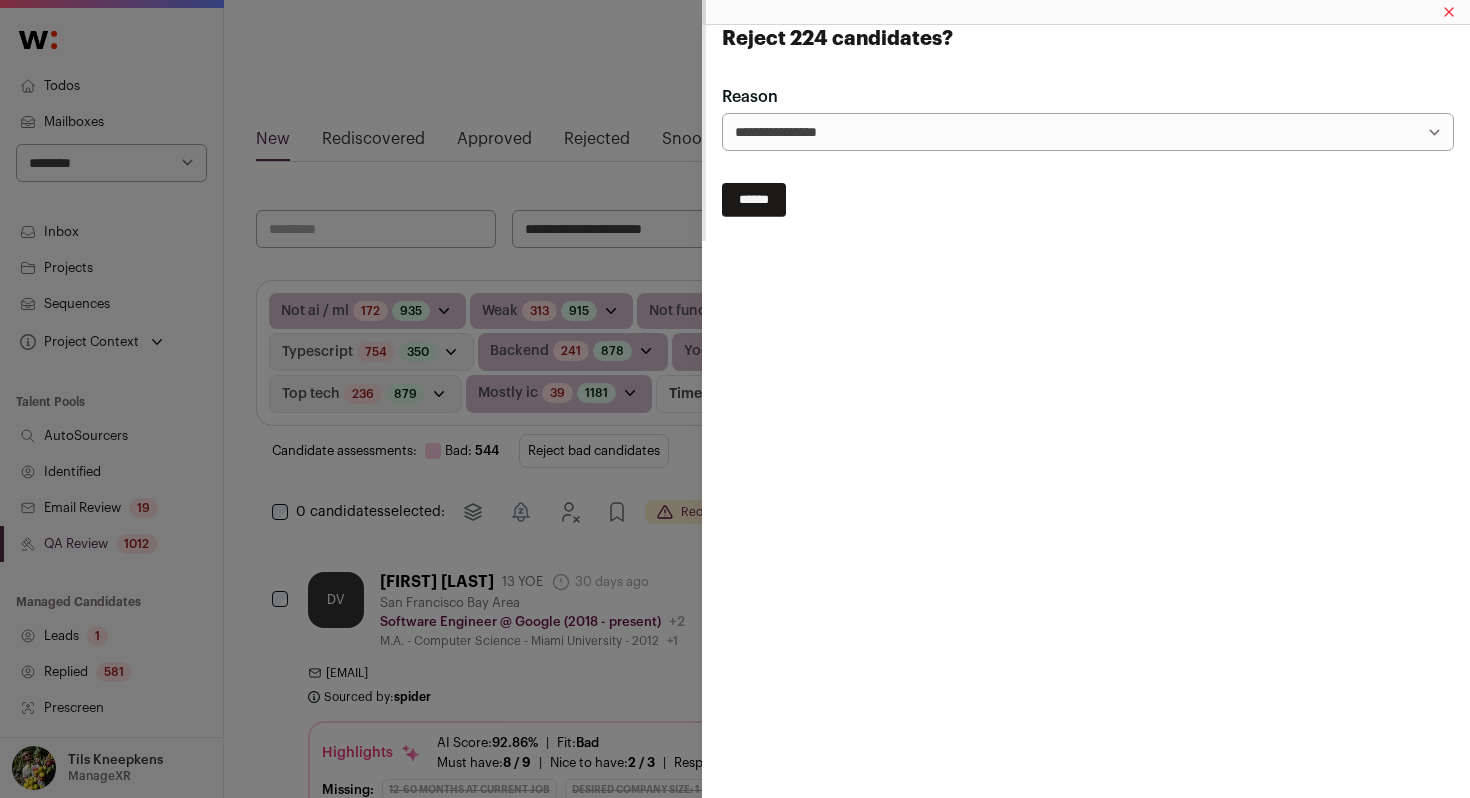click on "******" at bounding box center [754, 200] 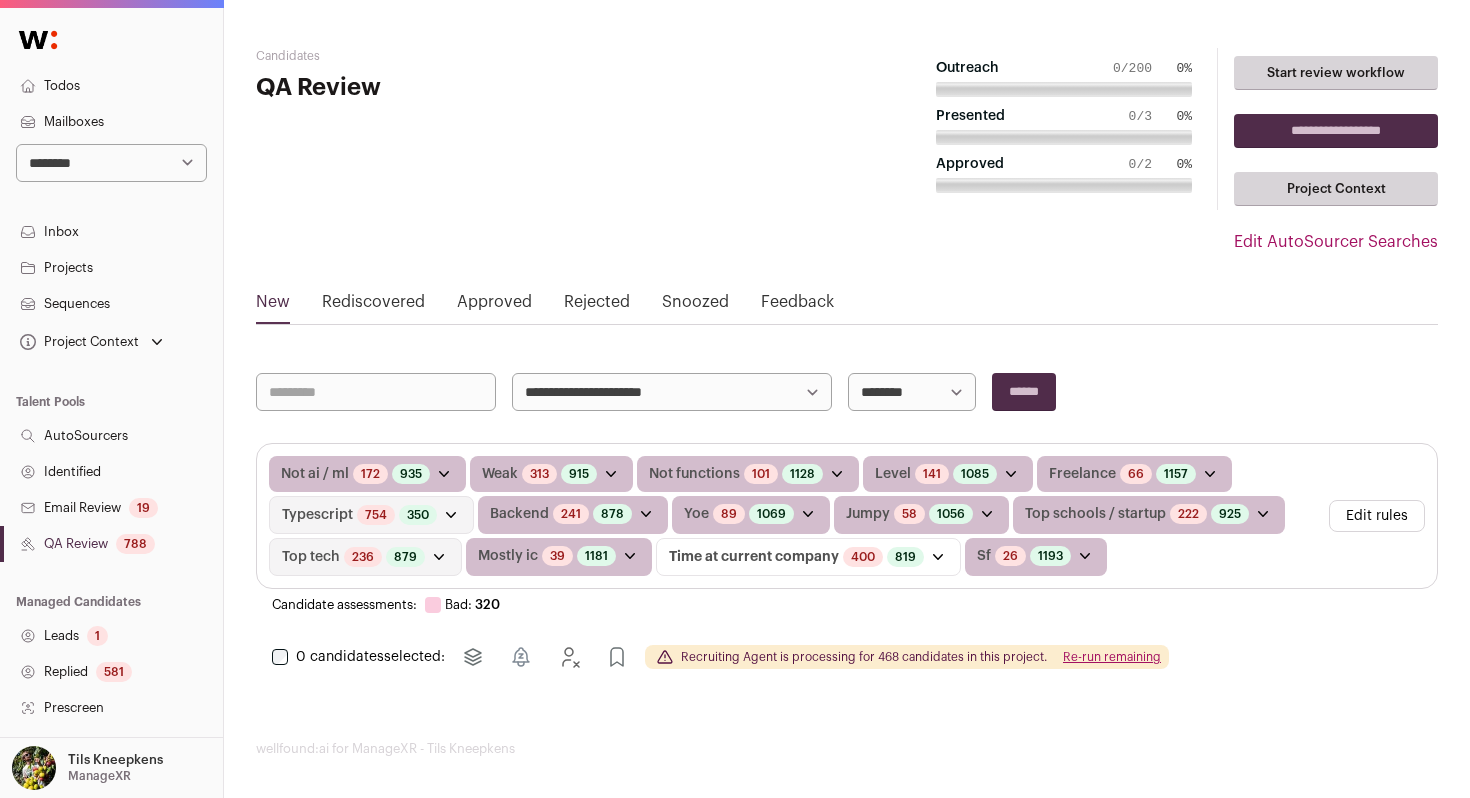 scroll, scrollTop: 7, scrollLeft: 0, axis: vertical 